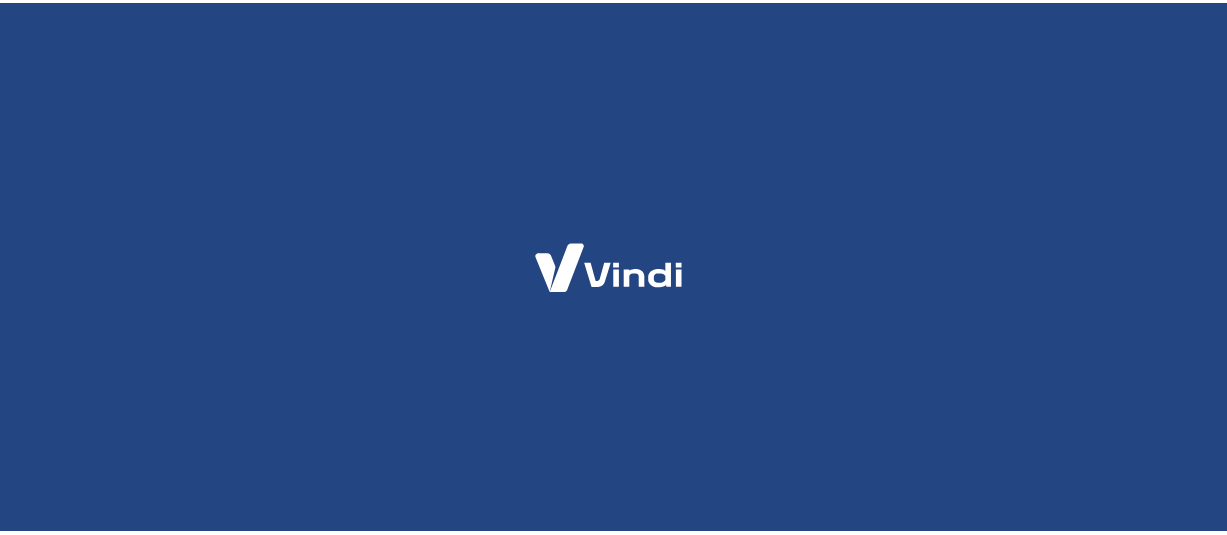 scroll, scrollTop: 0, scrollLeft: 0, axis: both 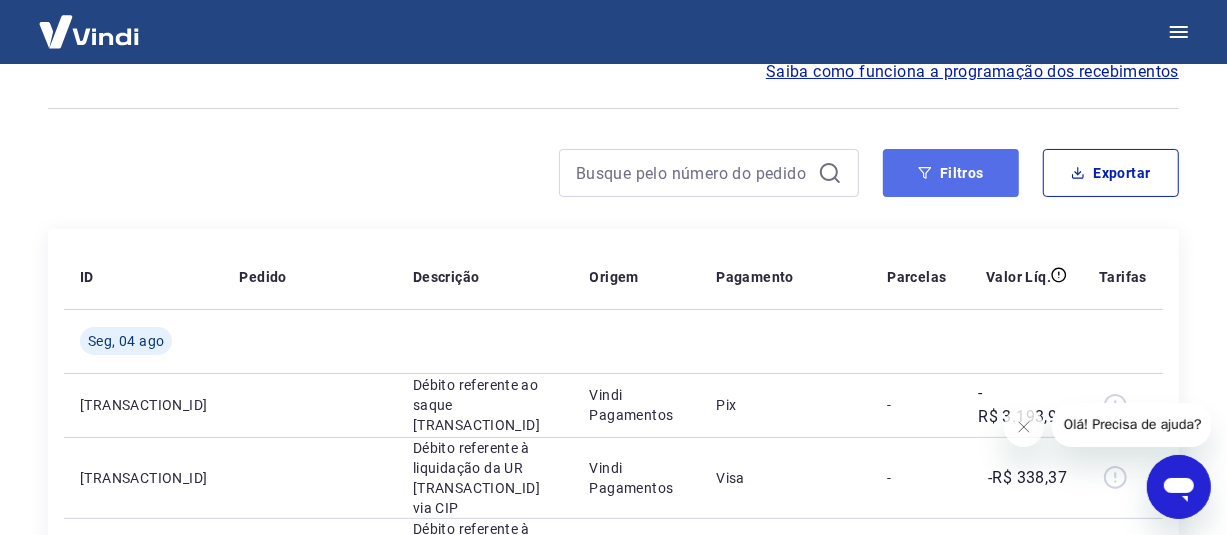 click on "Filtros" at bounding box center (951, 173) 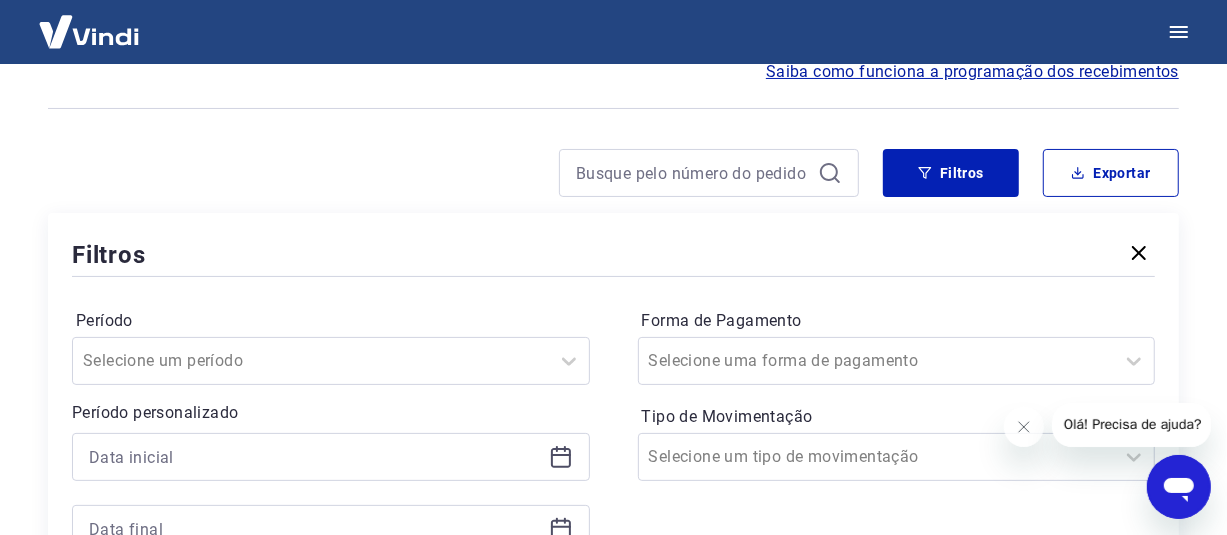 click at bounding box center [331, 457] 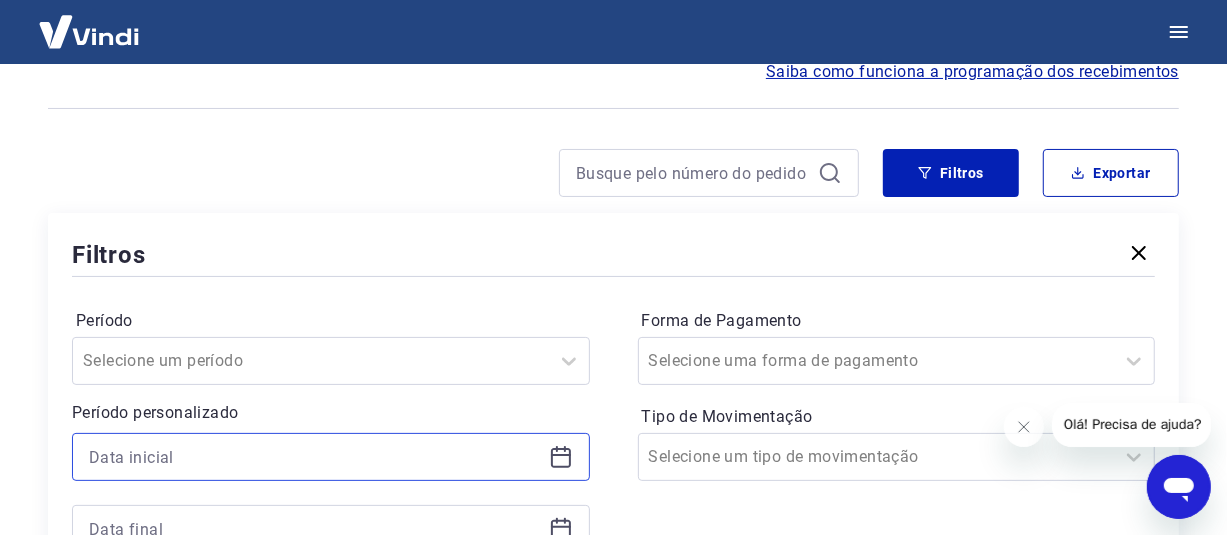 click at bounding box center [315, 457] 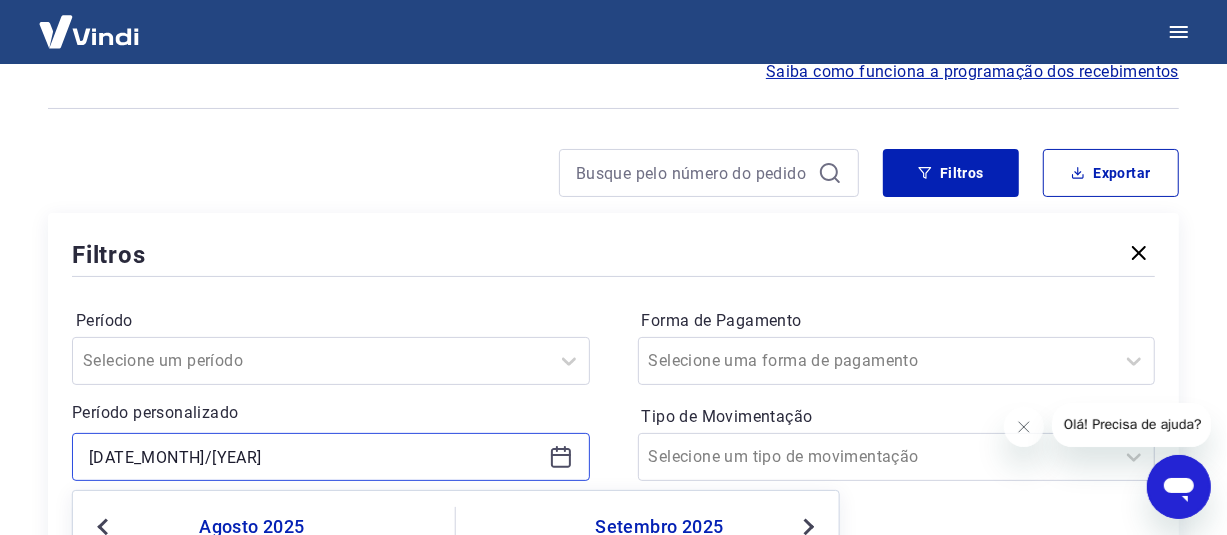 type on "[DATE_MONTH]/[YEAR]" 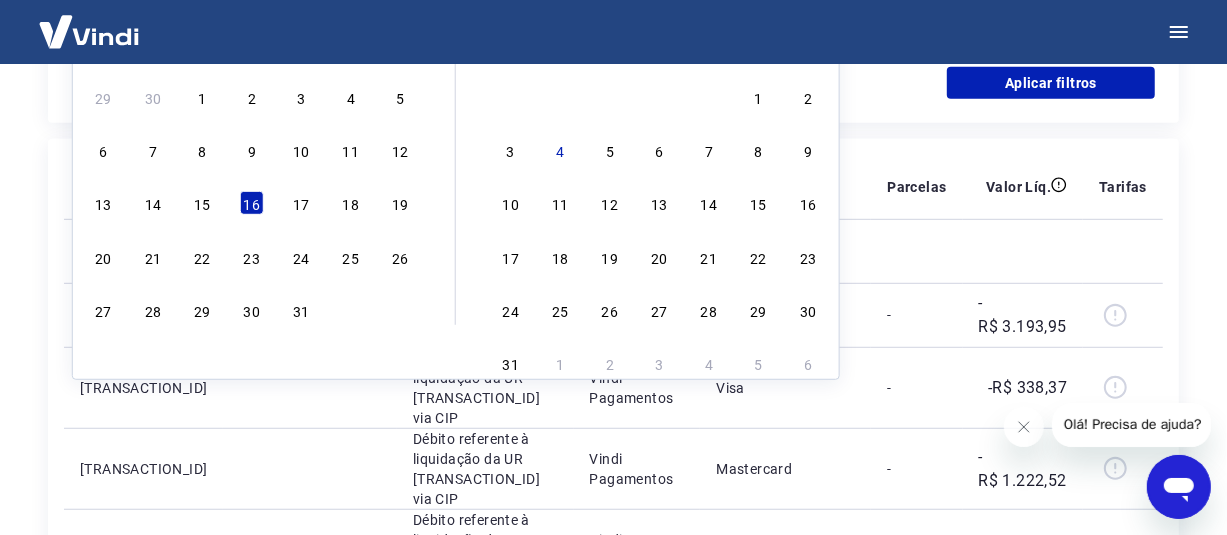 scroll, scrollTop: 670, scrollLeft: 0, axis: vertical 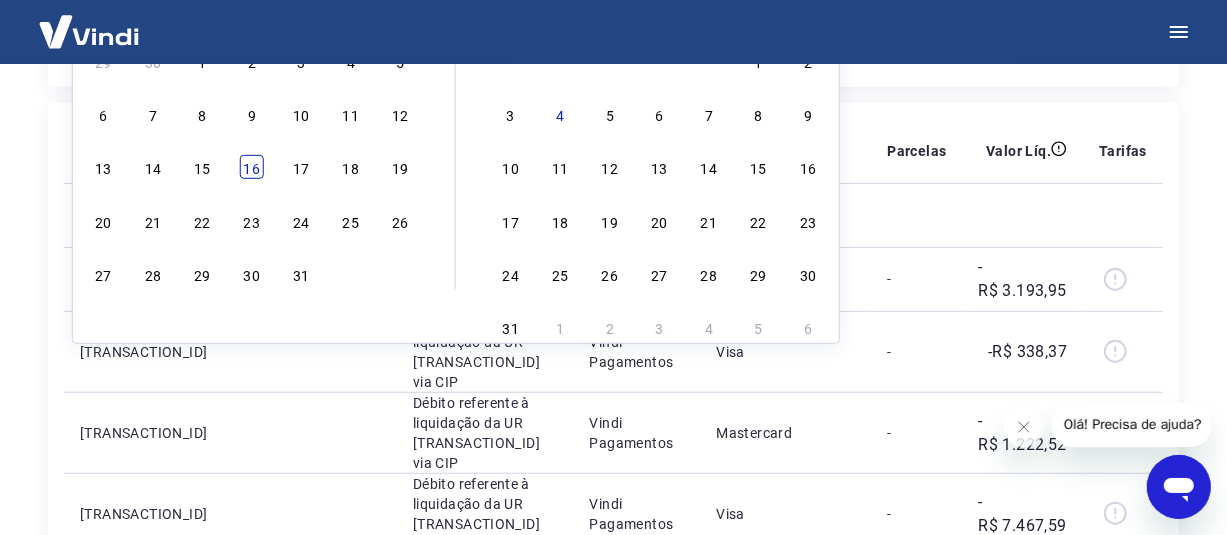 click on "16" at bounding box center (252, 167) 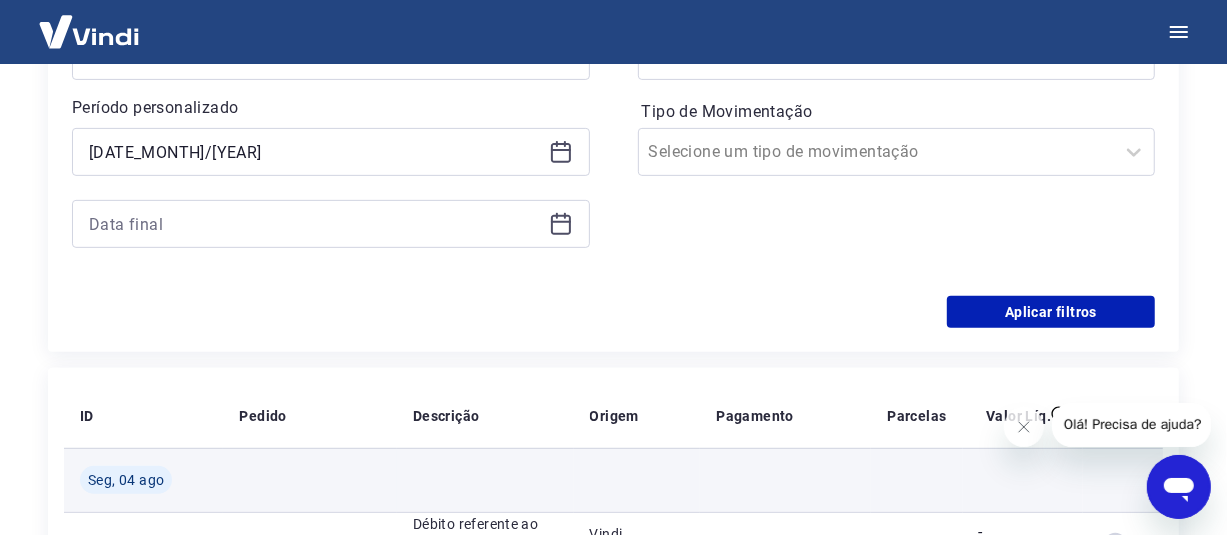 scroll, scrollTop: 370, scrollLeft: 0, axis: vertical 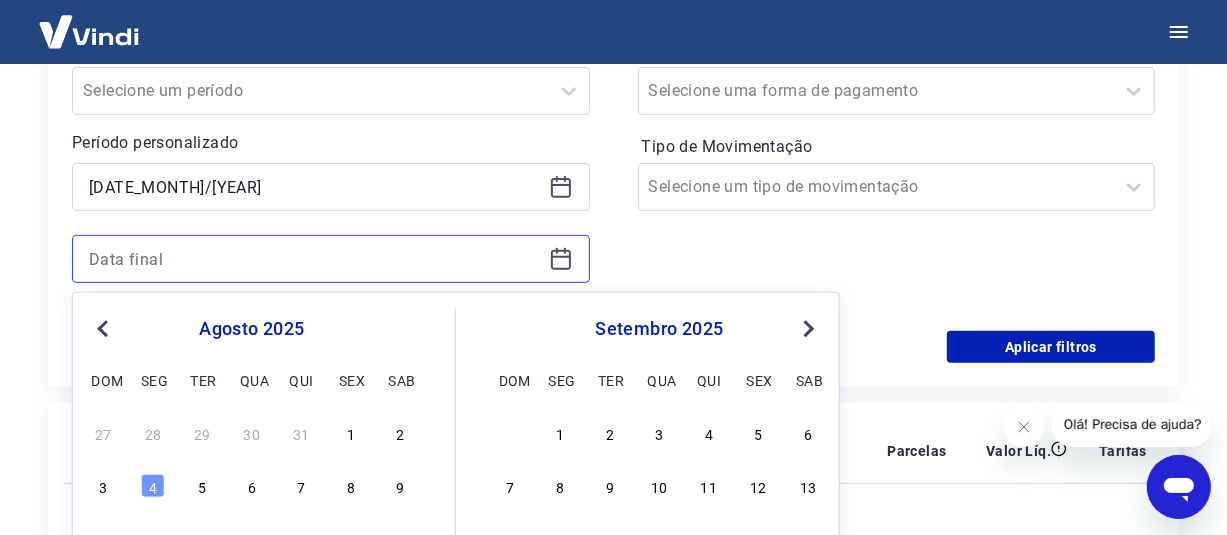 click at bounding box center [315, 259] 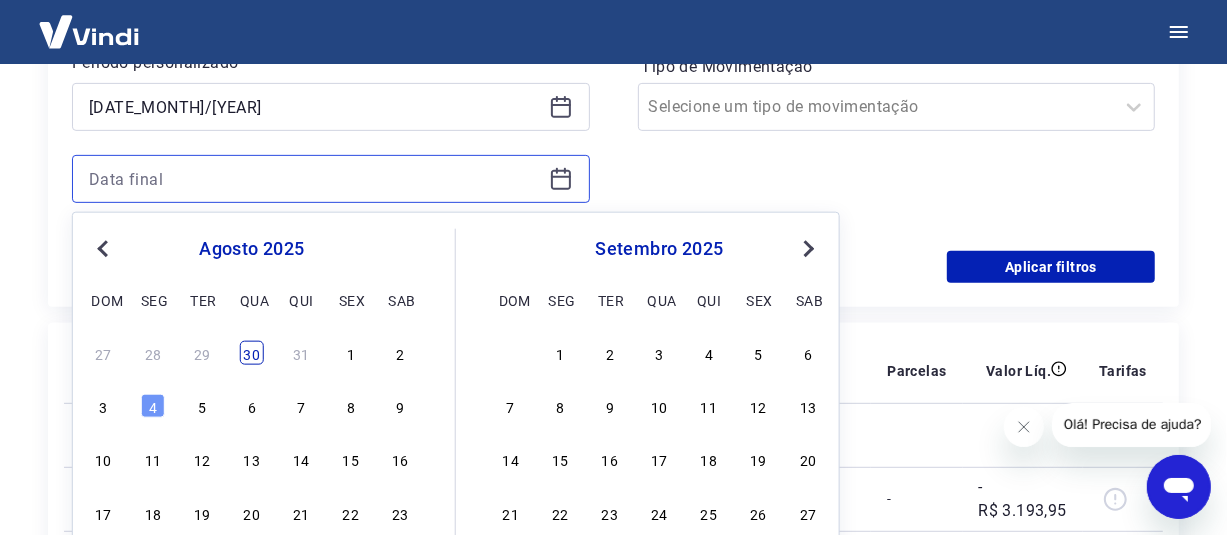 scroll, scrollTop: 570, scrollLeft: 0, axis: vertical 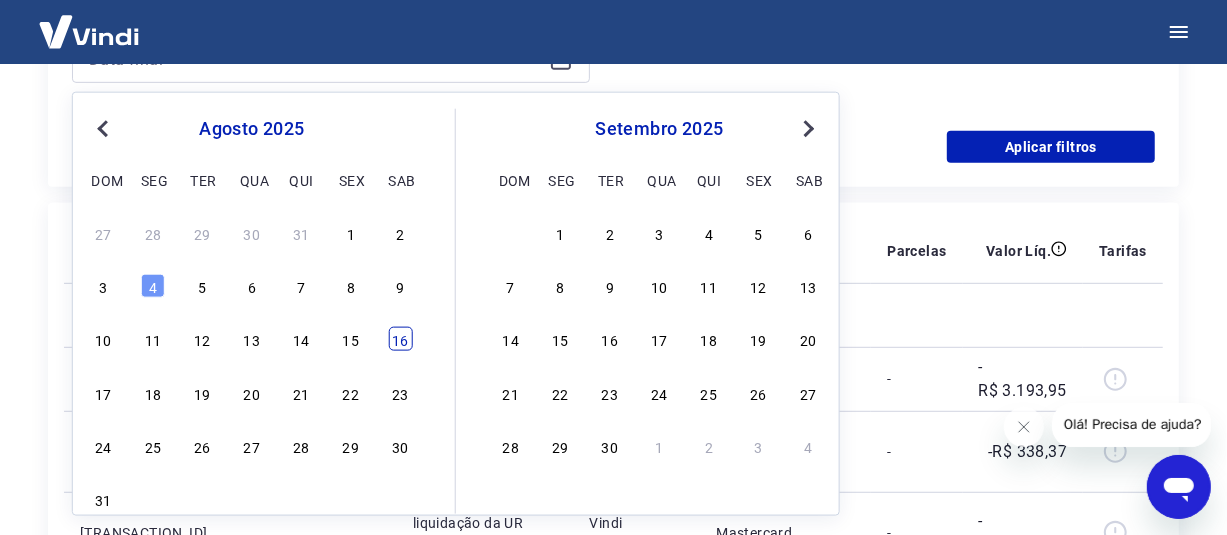 click on "16" at bounding box center [400, 339] 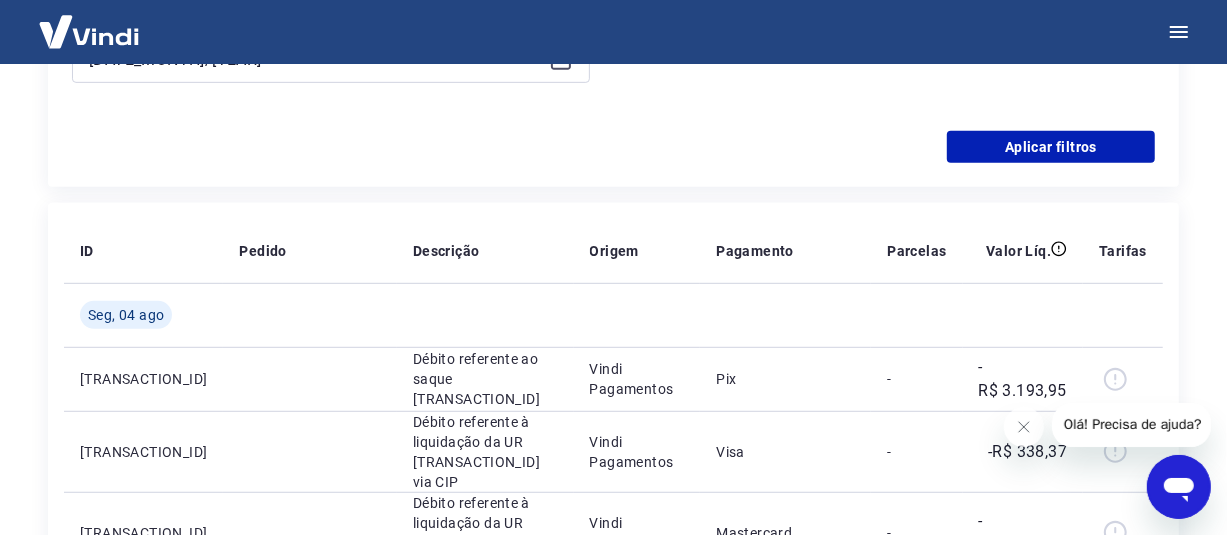 click on "Período Selecione um período Período personalizado Selected date: [DAY_OF_WEEK], [DAY] de [MONTH] de [YEAR] [DATE_MONTH]/[YEAR] Selected date: [DAY_OF_WEEK], [DAY] de [MONTH] de [YEAR] [DATE_MONTH]/[YEAR] Forma de Pagamento Selecione uma forma de pagamento Tipo de Movimentação Selecione um tipo de movimentação" at bounding box center [613, -29] 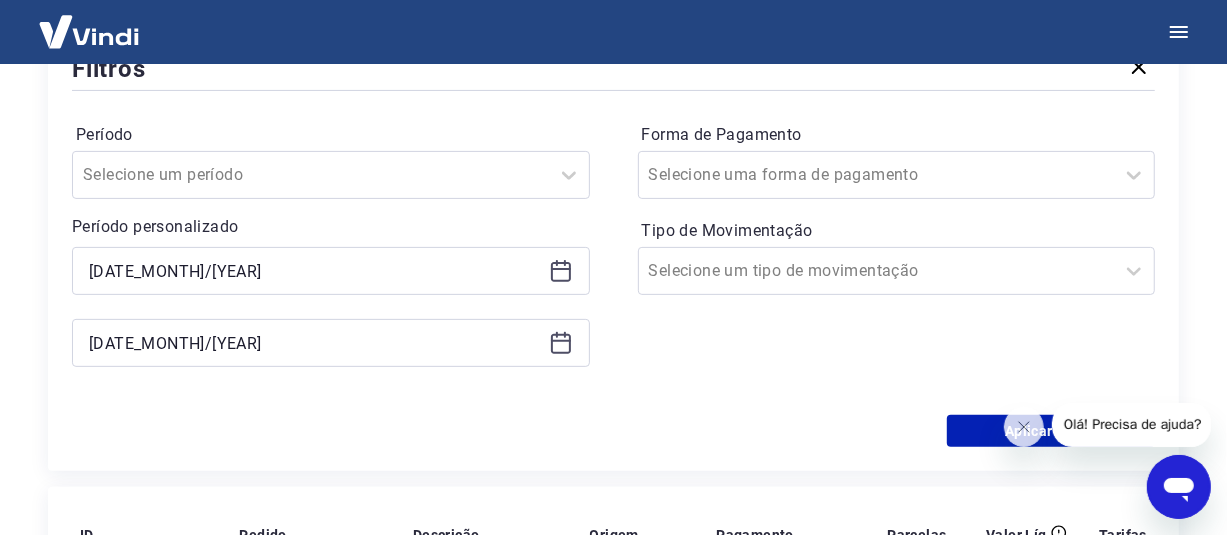 scroll, scrollTop: 270, scrollLeft: 0, axis: vertical 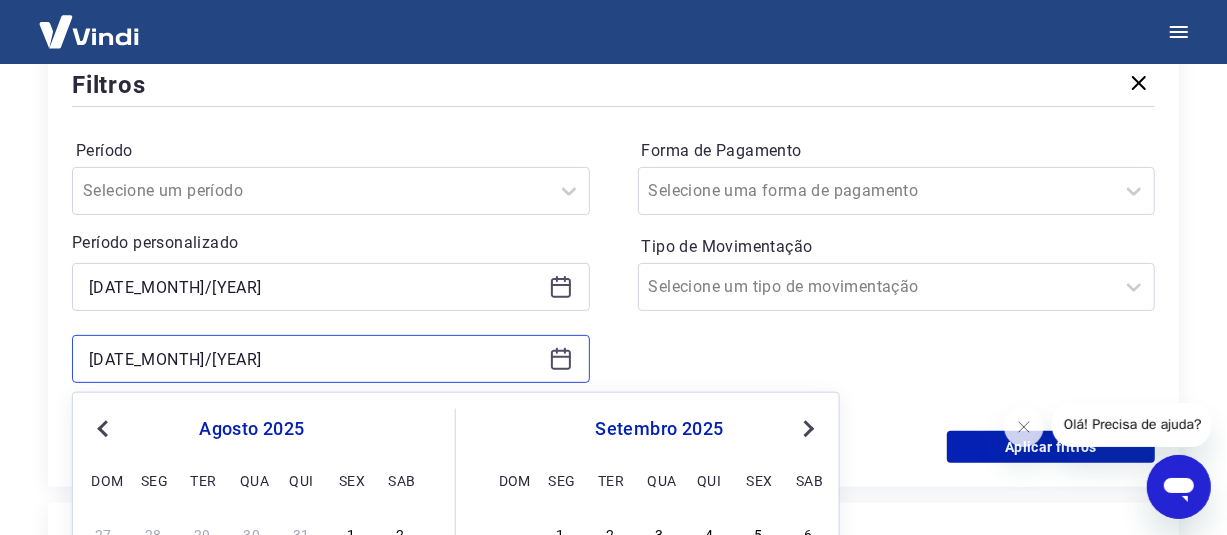 click on "[DATE_MONTH]/[YEAR]" at bounding box center [315, 359] 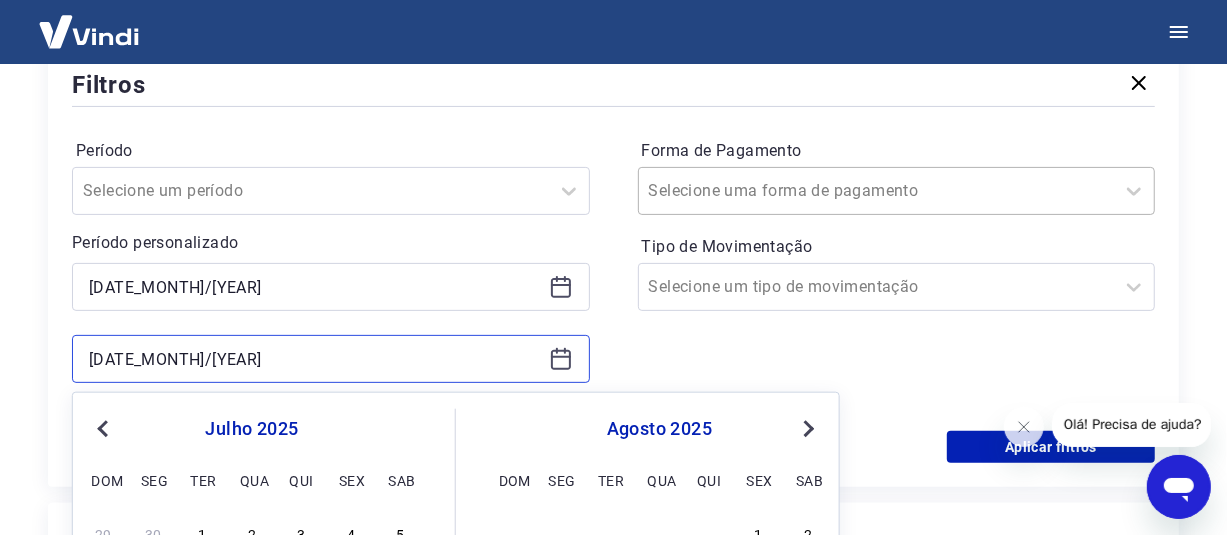 type on "[DATE_MONTH]/[YEAR]" 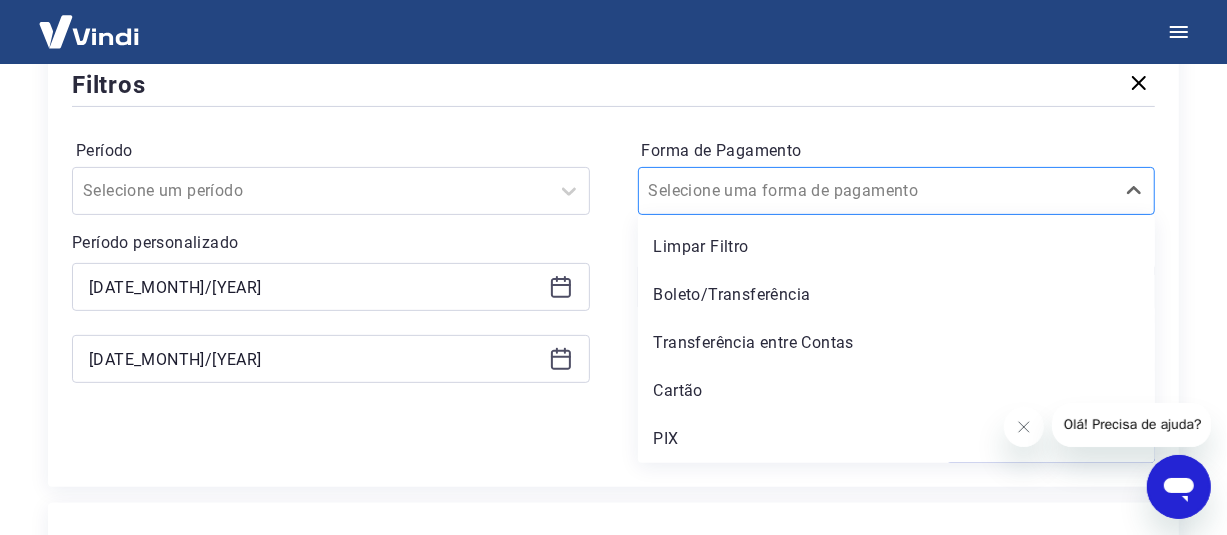 click at bounding box center (877, 191) 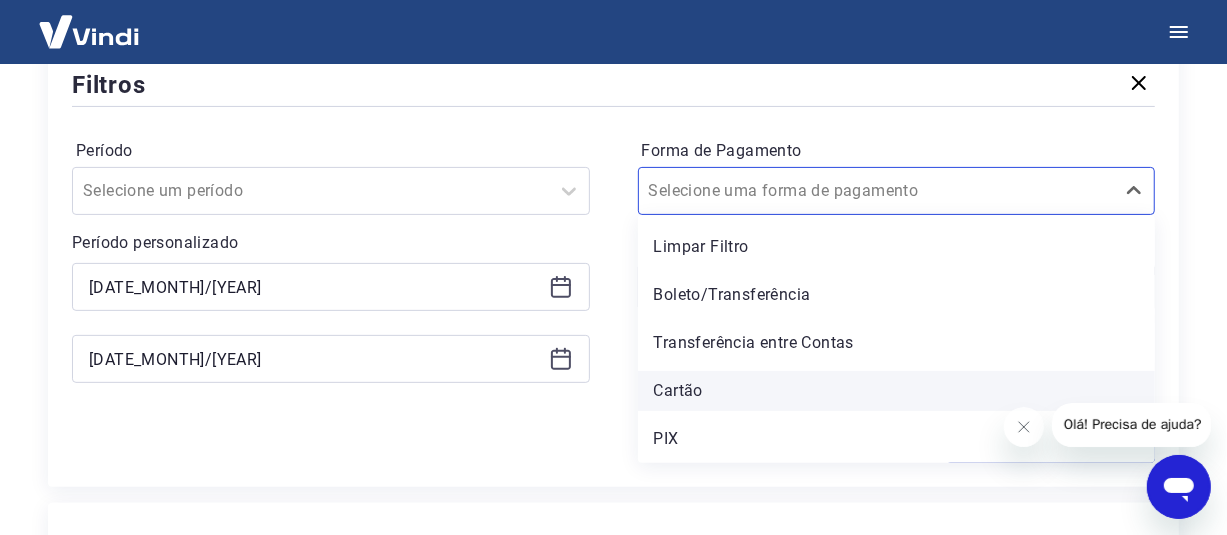 click on "Cartão" at bounding box center [897, 391] 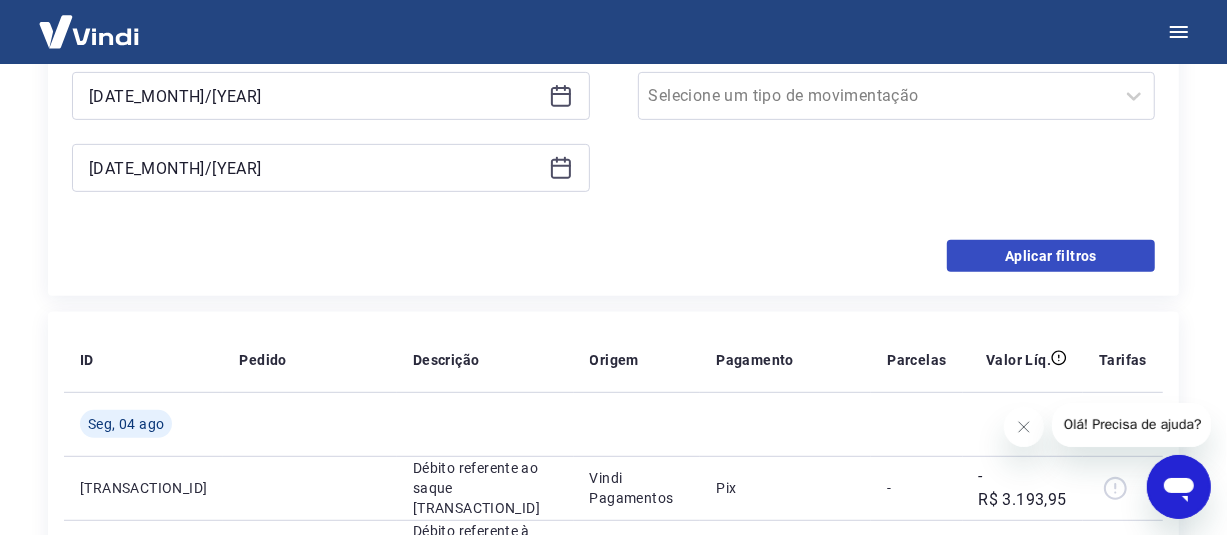 scroll, scrollTop: 470, scrollLeft: 0, axis: vertical 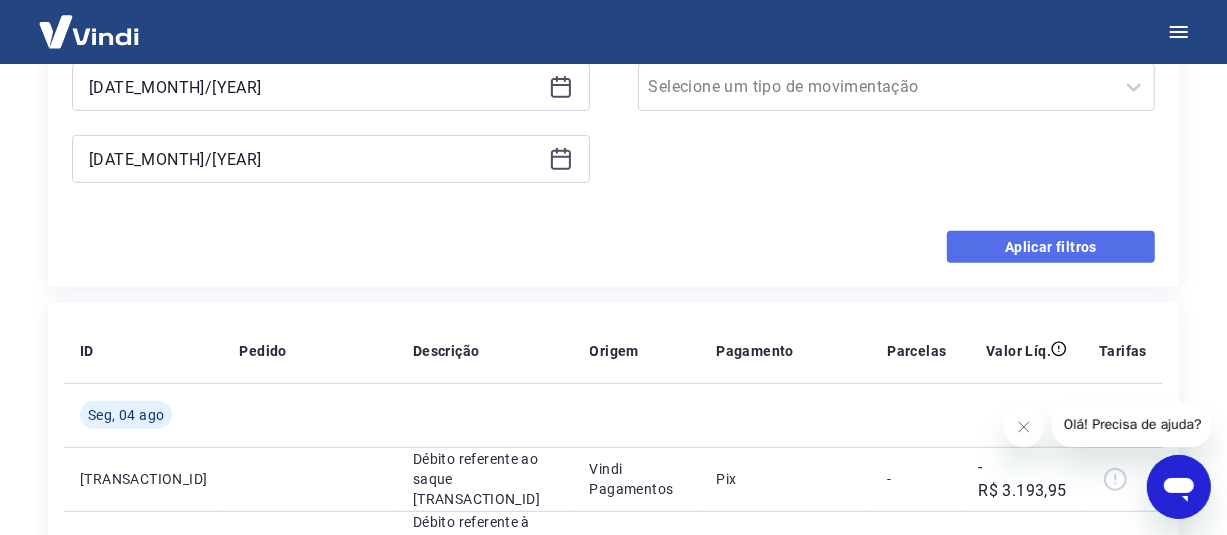 click on "Aplicar filtros" at bounding box center [1051, 247] 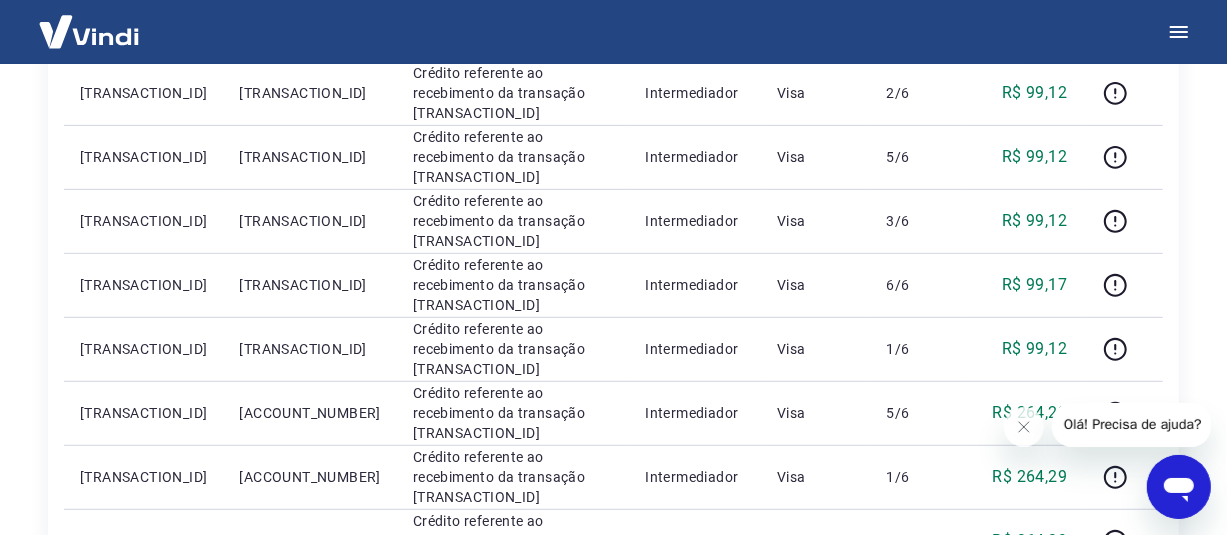 scroll, scrollTop: 600, scrollLeft: 0, axis: vertical 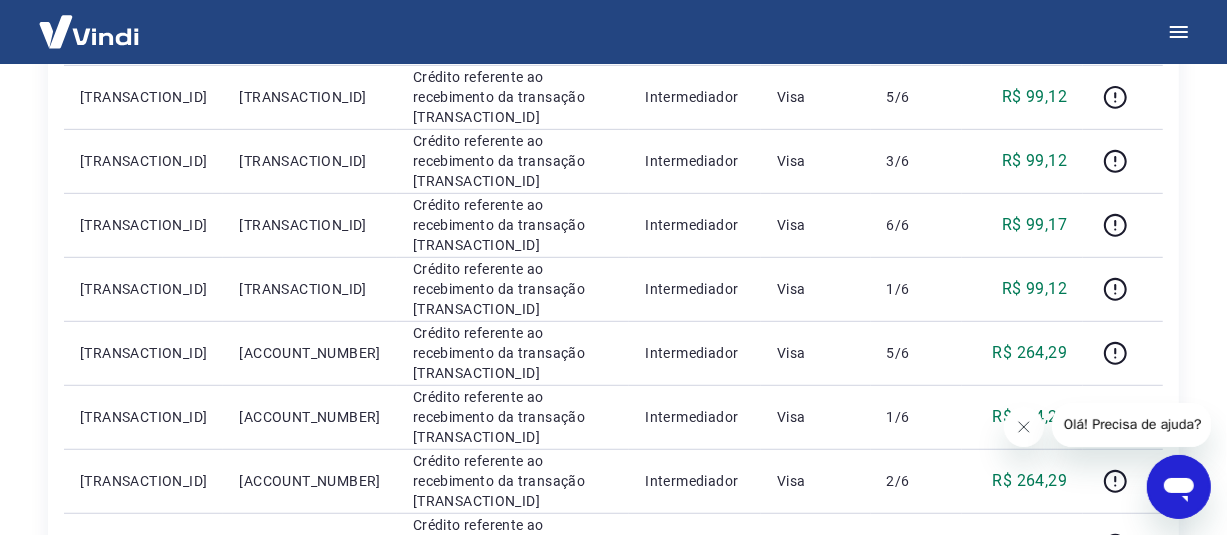 click 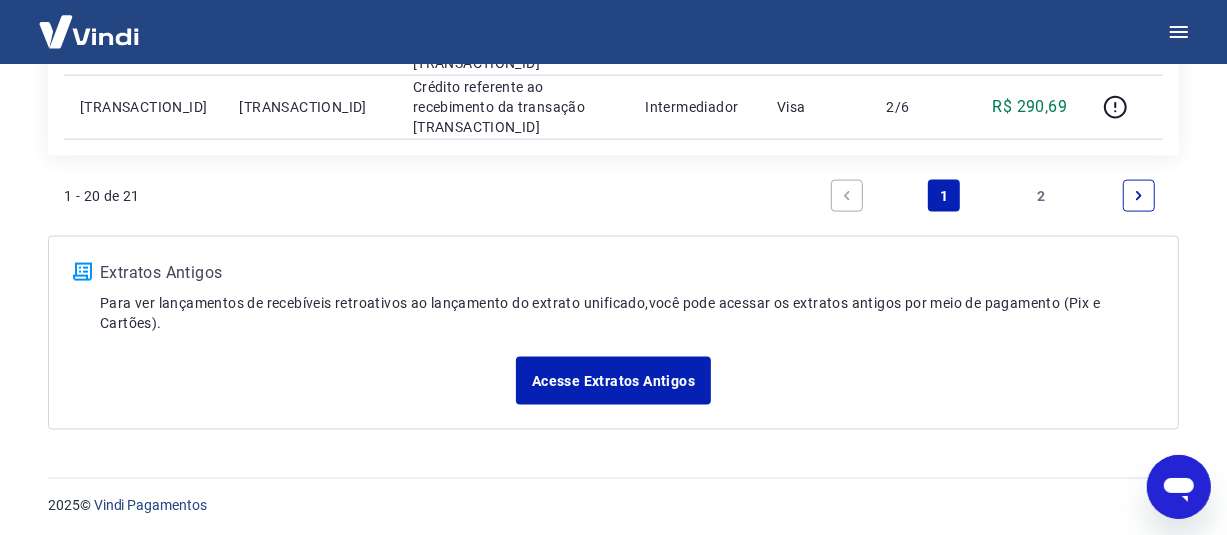 scroll, scrollTop: 1618, scrollLeft: 0, axis: vertical 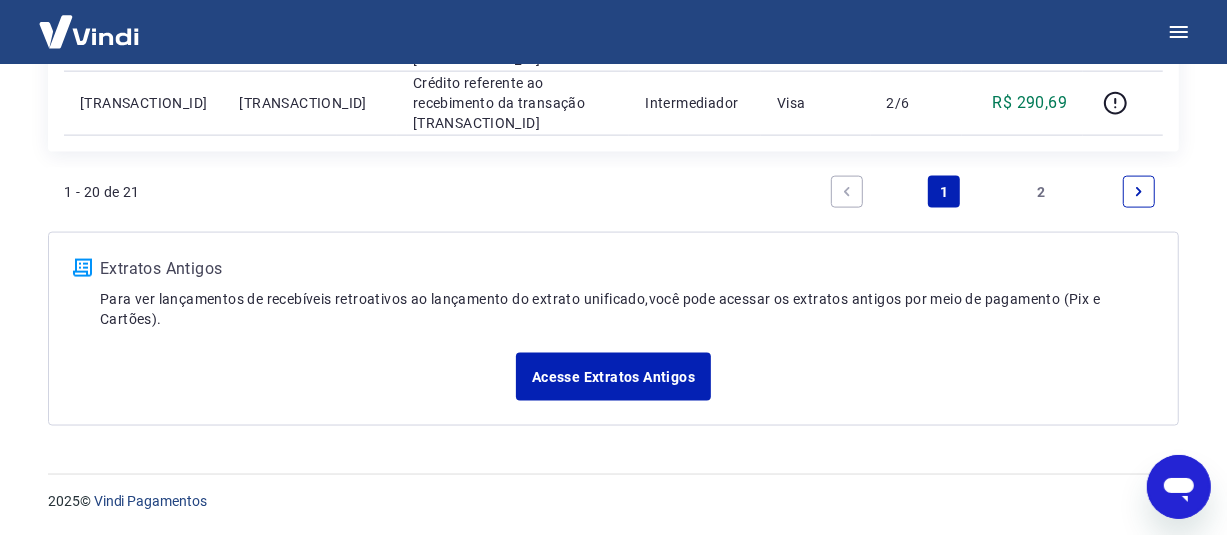 click on "2" at bounding box center (1042, 192) 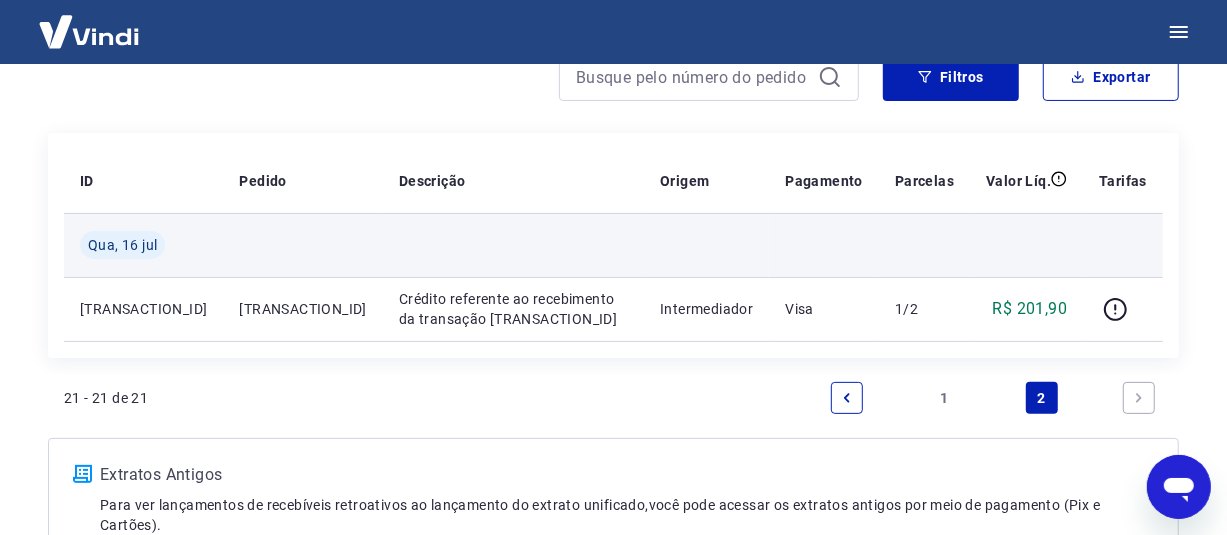 scroll, scrollTop: 202, scrollLeft: 0, axis: vertical 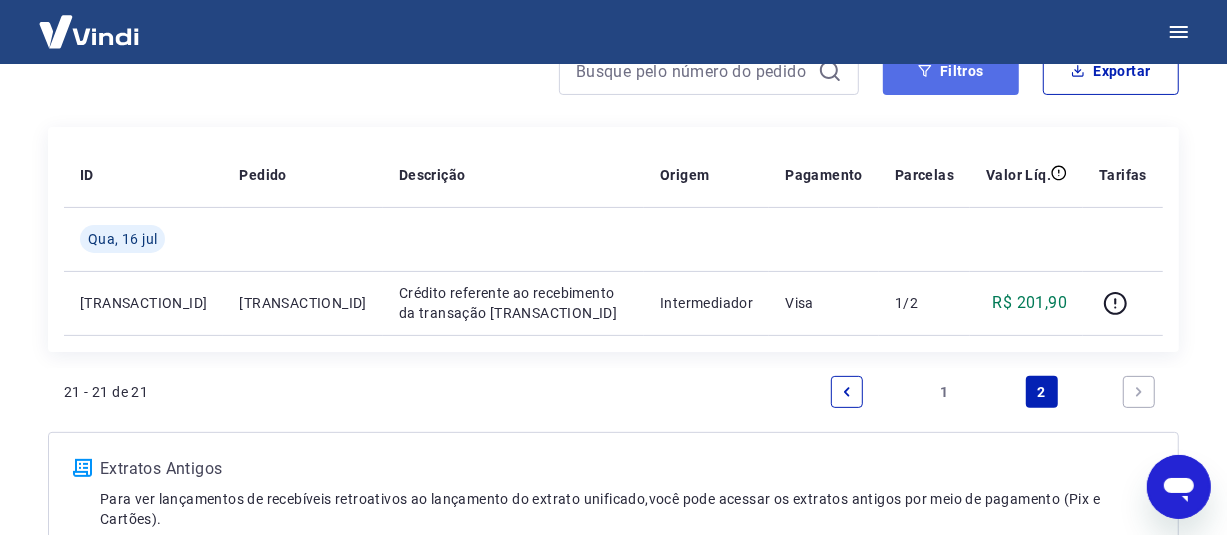click on "Filtros" at bounding box center (951, 71) 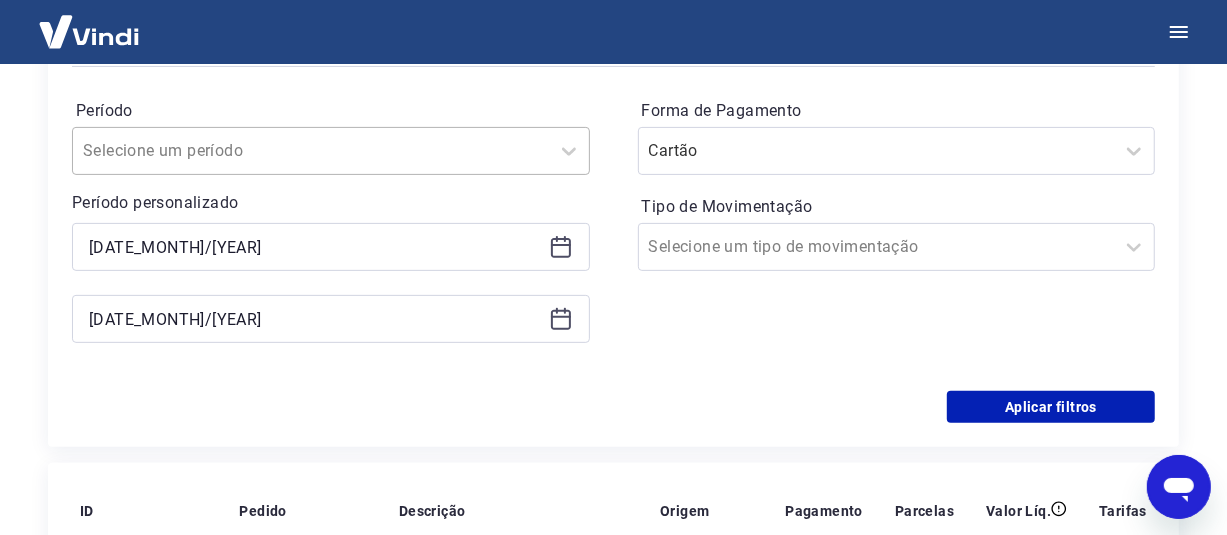 scroll, scrollTop: 402, scrollLeft: 0, axis: vertical 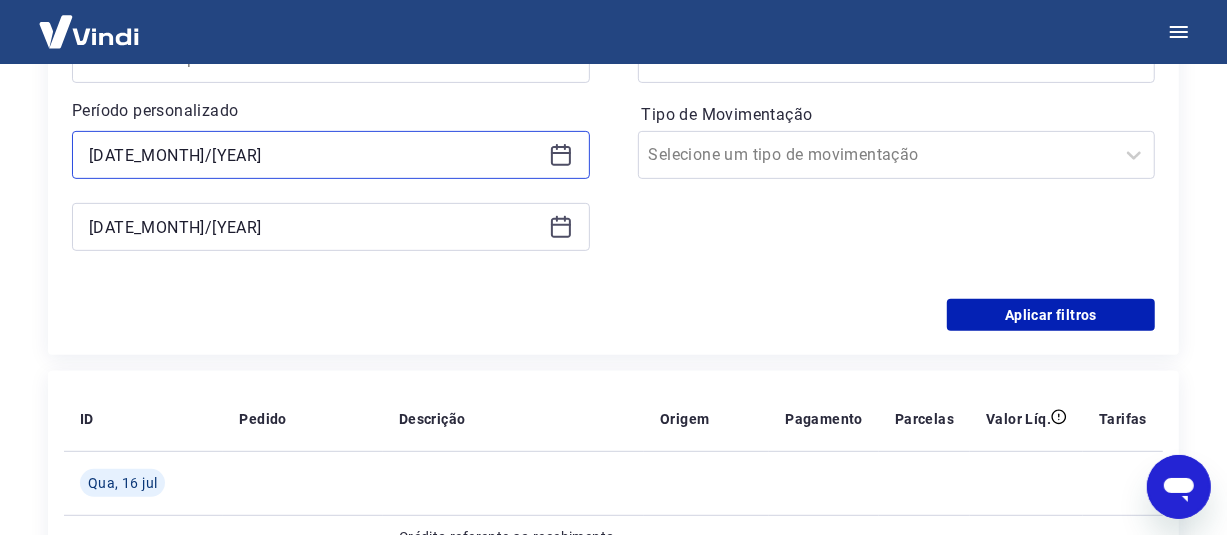 click on "[DATE_MONTH]/[YEAR]" at bounding box center [315, 155] 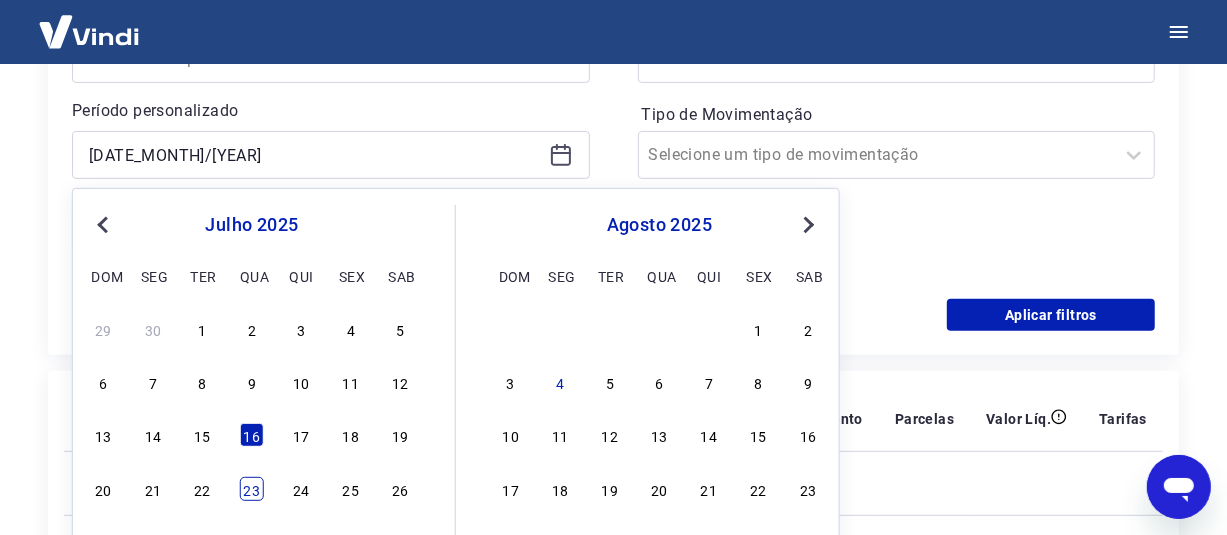 click on "23" at bounding box center (252, 489) 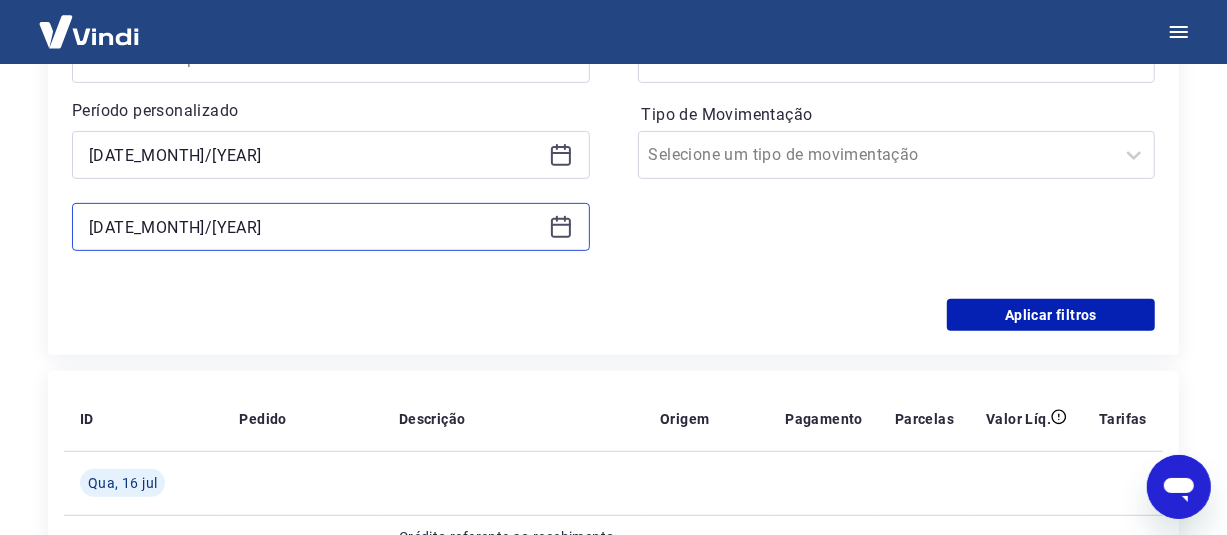click on "[DATE_MONTH]/[YEAR]" at bounding box center [315, 227] 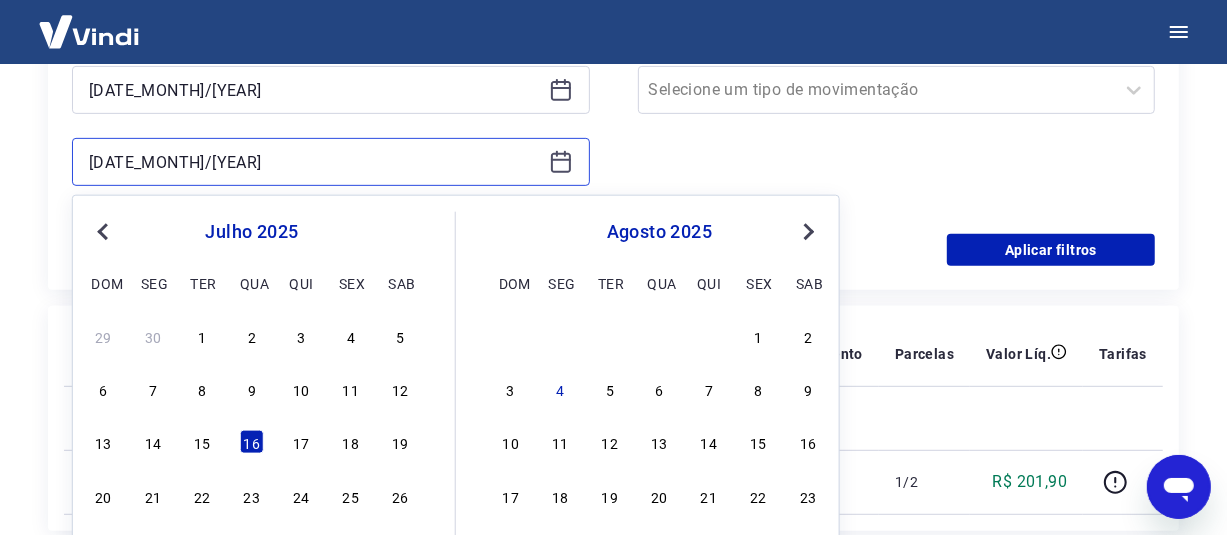 scroll, scrollTop: 502, scrollLeft: 0, axis: vertical 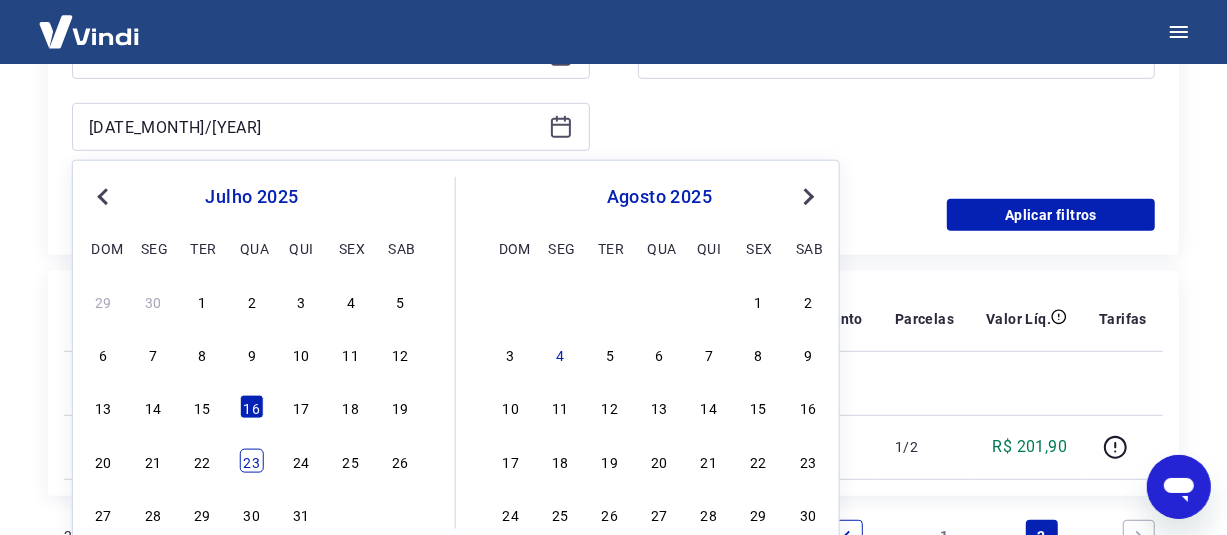 click on "23" at bounding box center (252, 461) 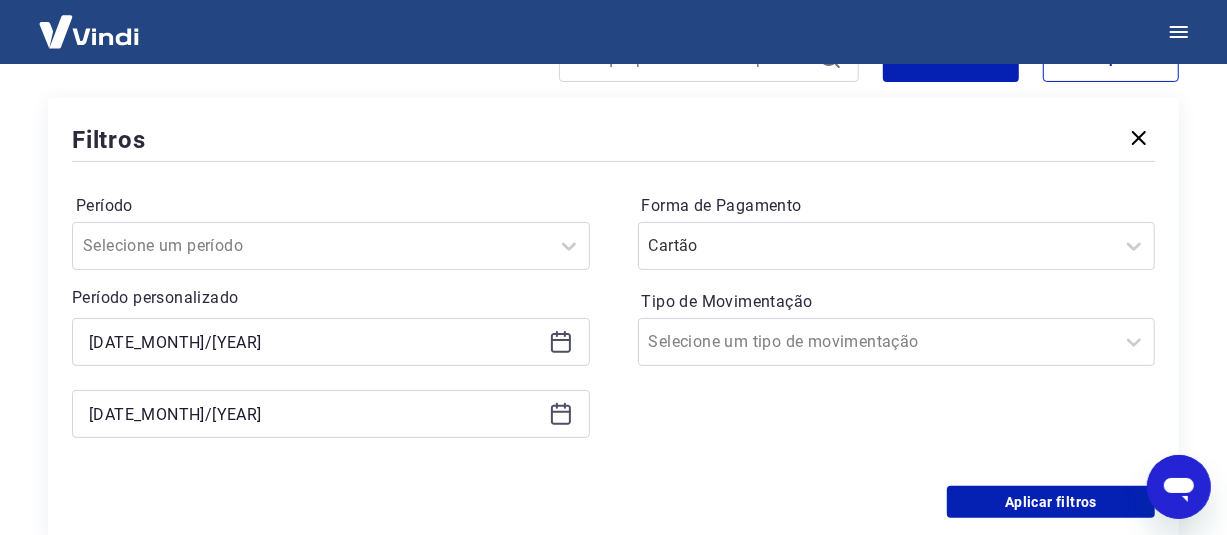 scroll, scrollTop: 202, scrollLeft: 0, axis: vertical 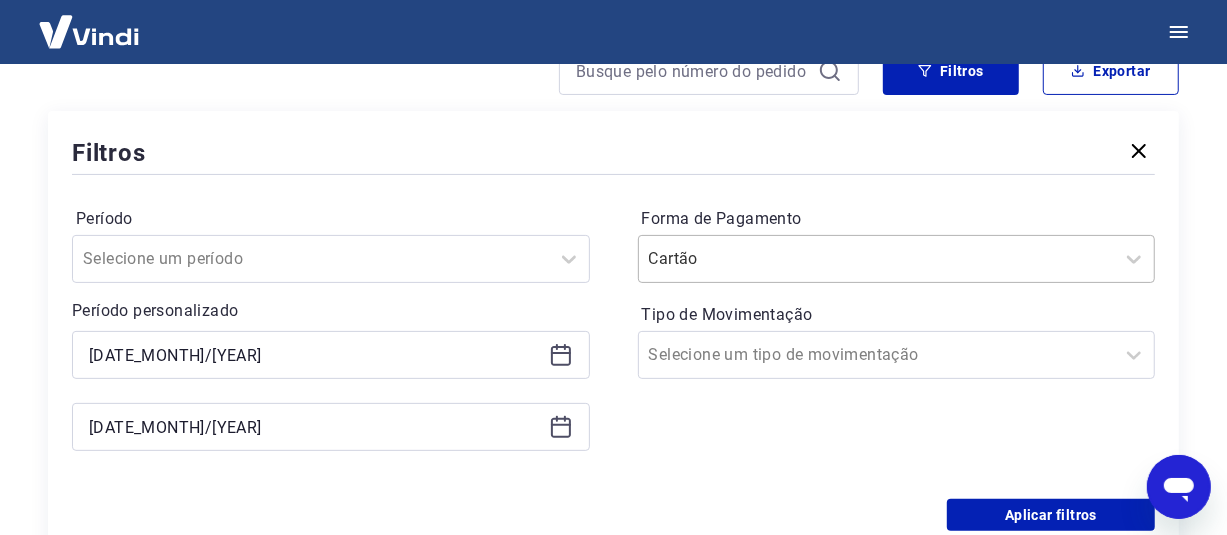 click at bounding box center (877, 259) 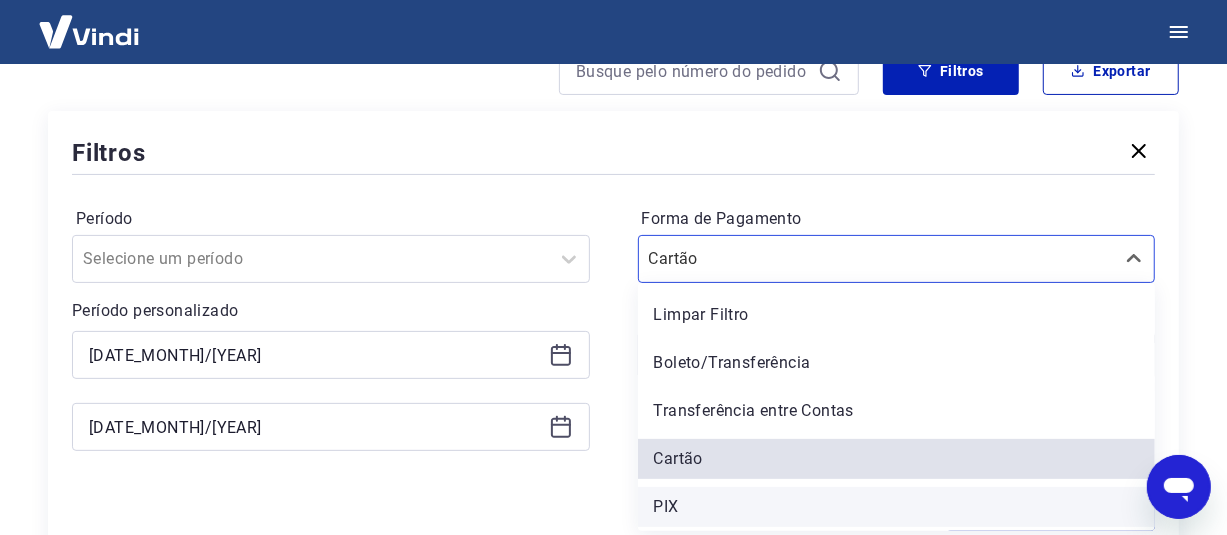 click on "PIX" at bounding box center [897, 507] 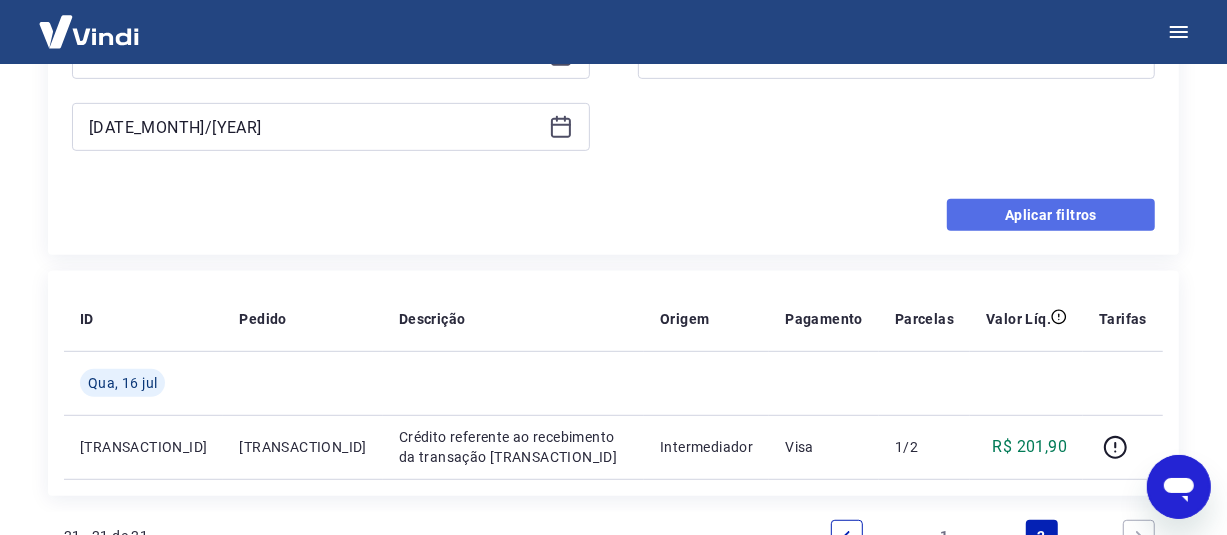 click on "Aplicar filtros" at bounding box center (1051, 215) 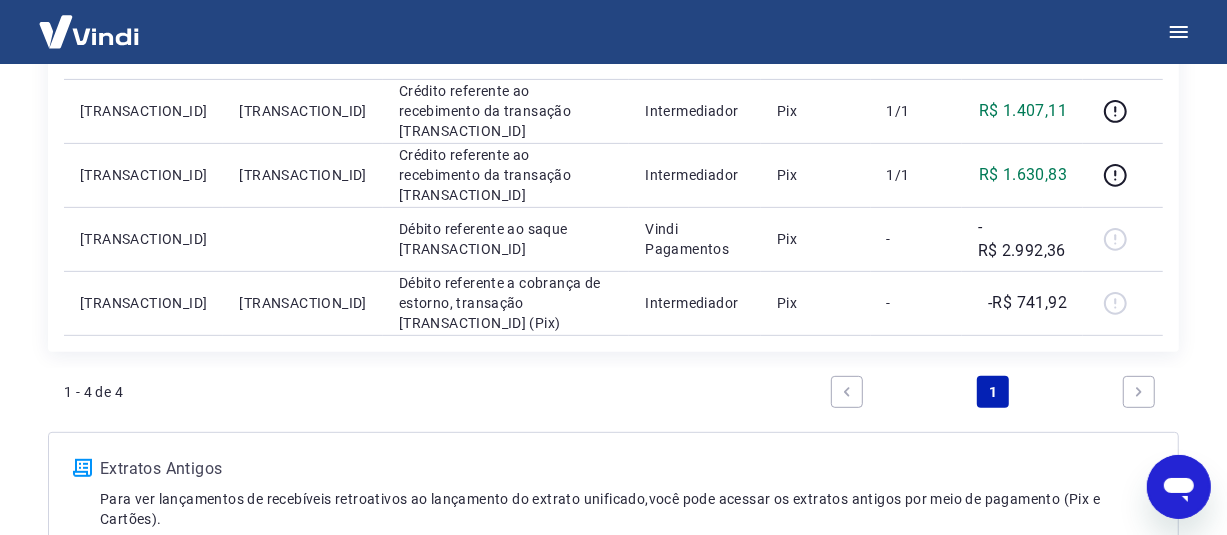 scroll, scrollTop: 294, scrollLeft: 0, axis: vertical 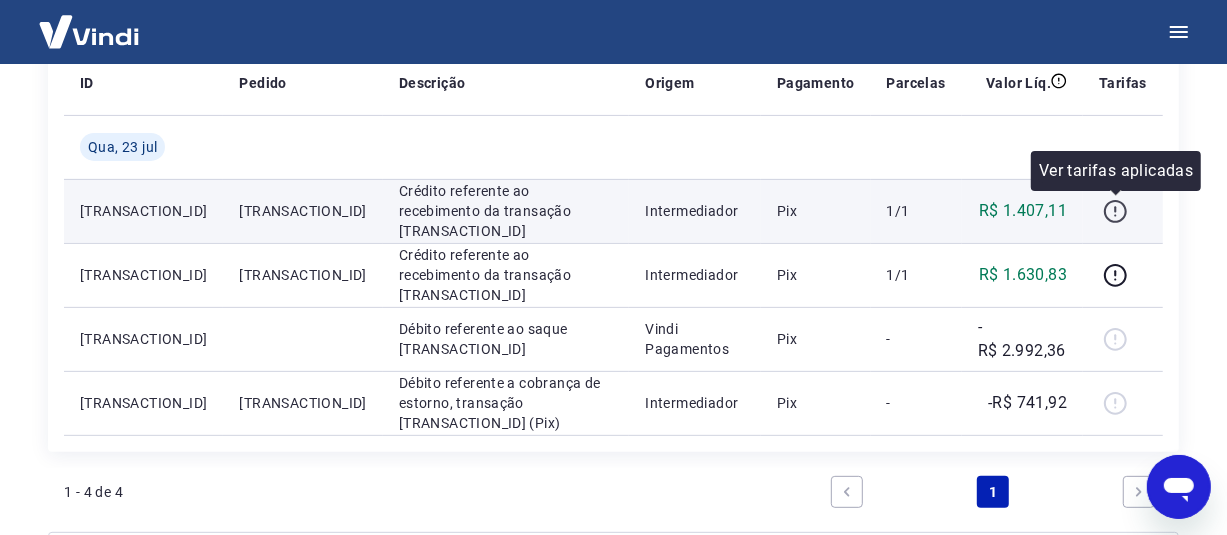 click 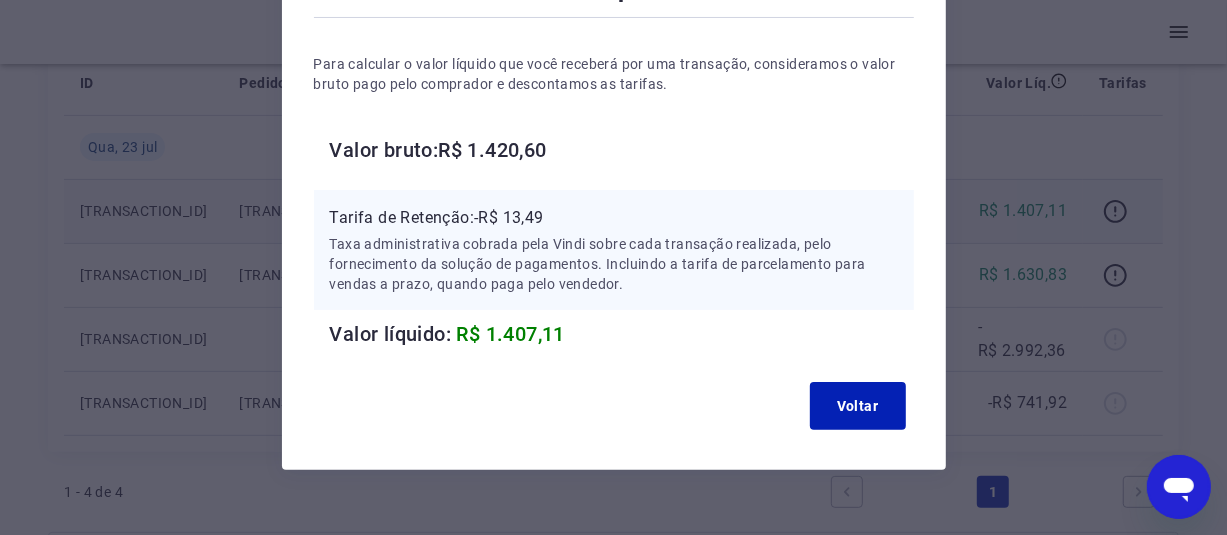 scroll, scrollTop: 186, scrollLeft: 0, axis: vertical 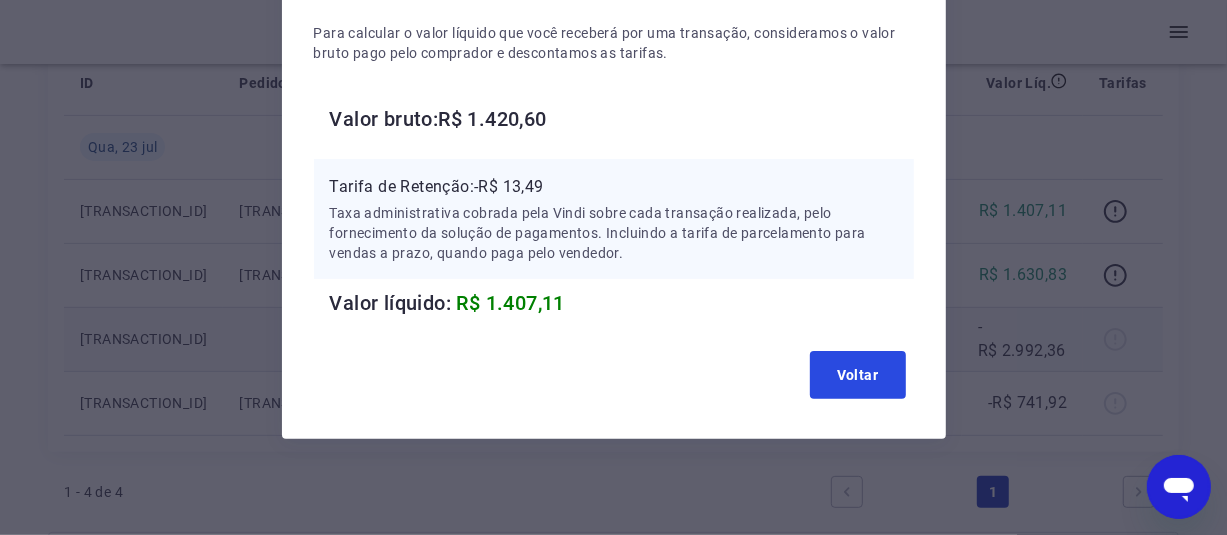 click on "Voltar" at bounding box center (858, 375) 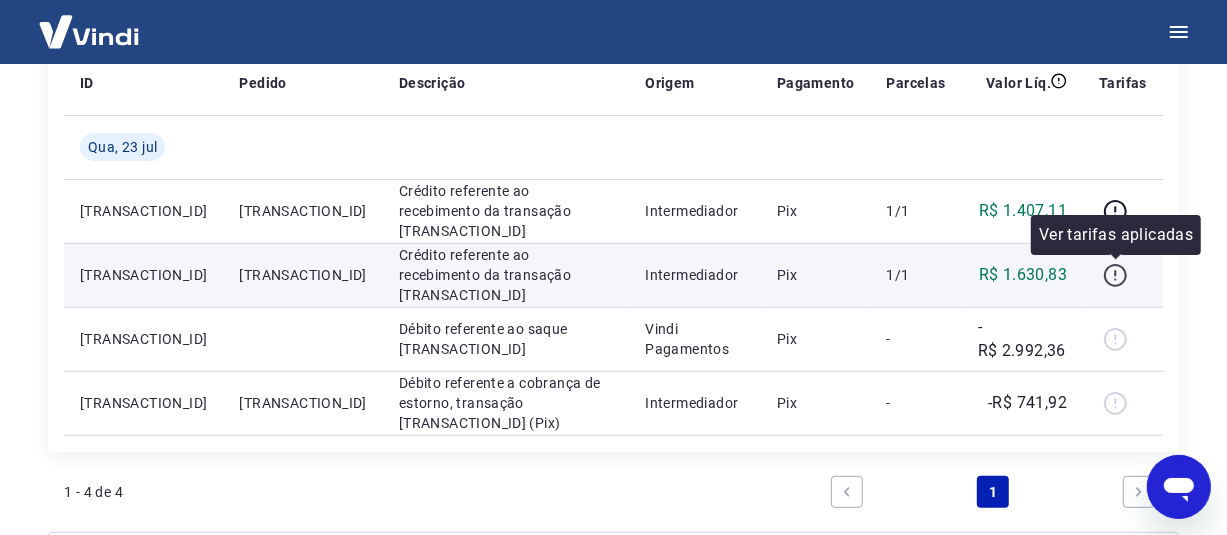 click 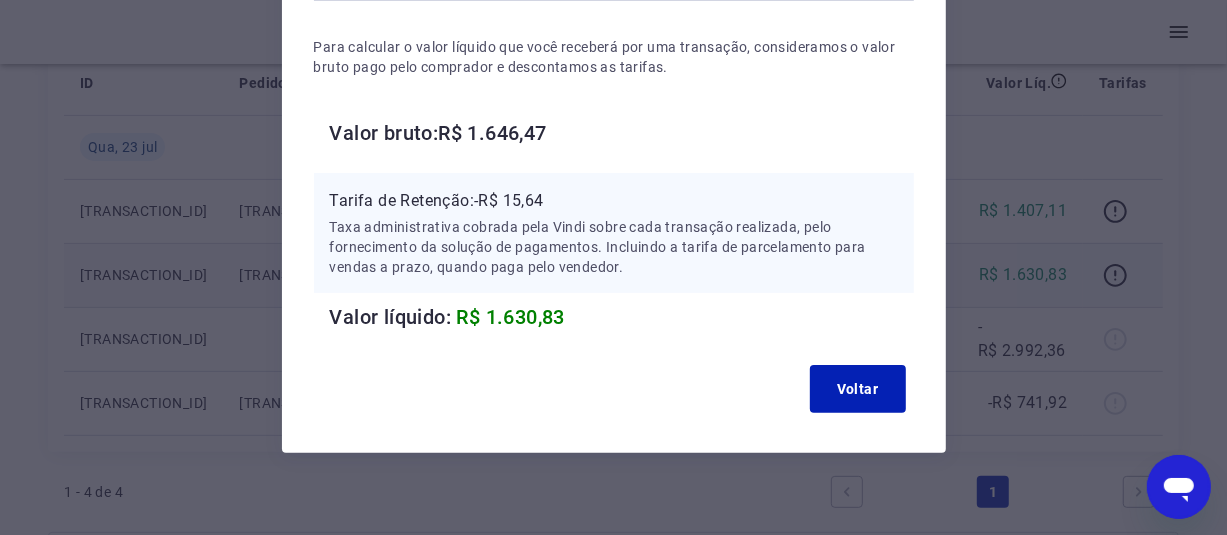 scroll, scrollTop: 186, scrollLeft: 0, axis: vertical 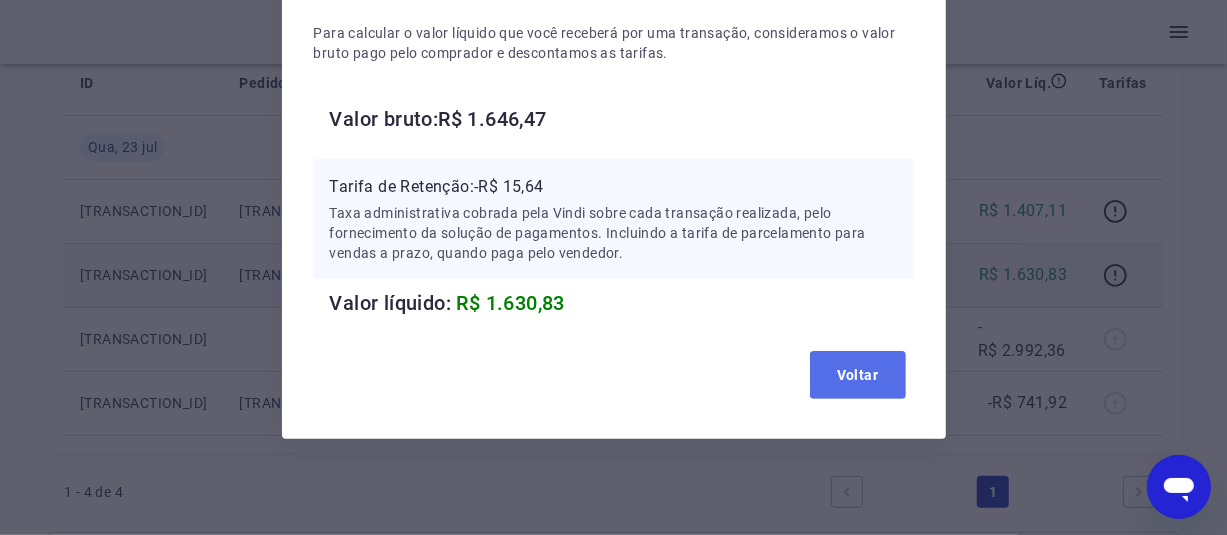 click on "Voltar" at bounding box center [858, 375] 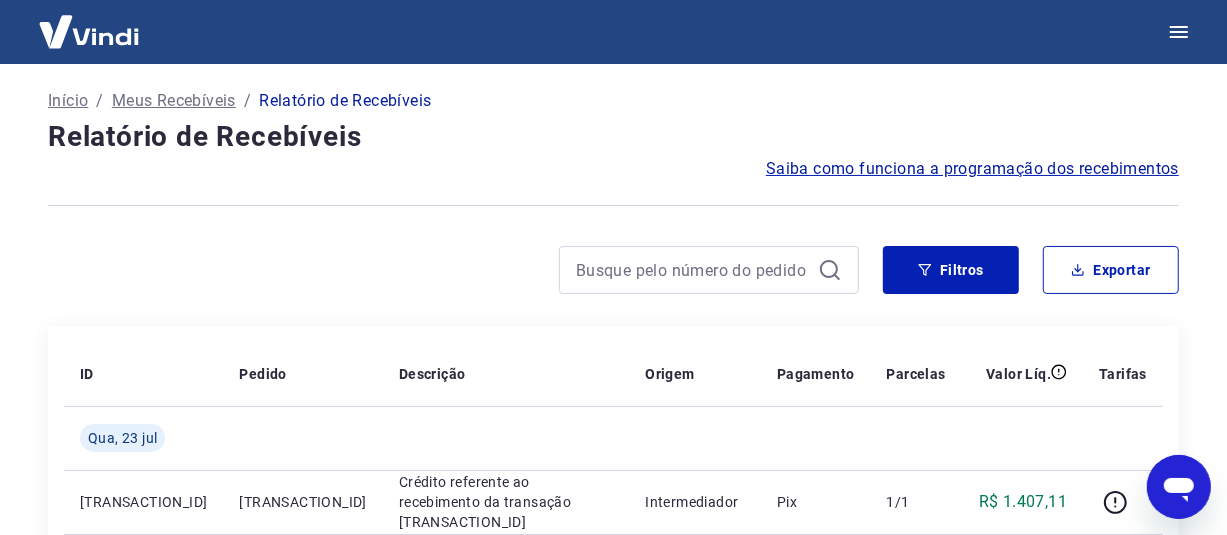 scroll, scrollTop: 0, scrollLeft: 0, axis: both 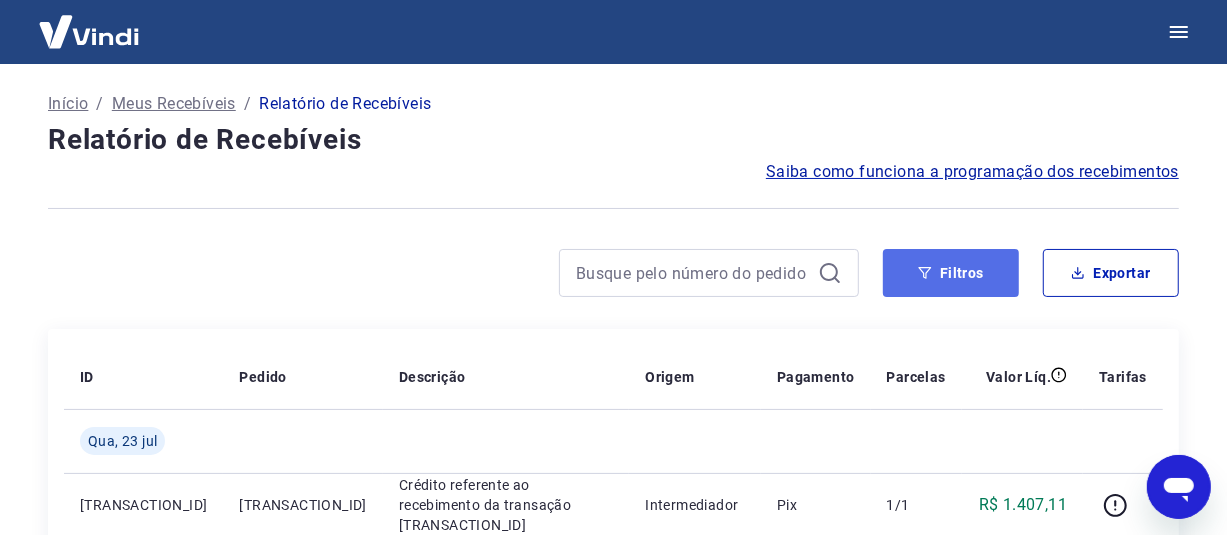 click on "Filtros" at bounding box center (951, 273) 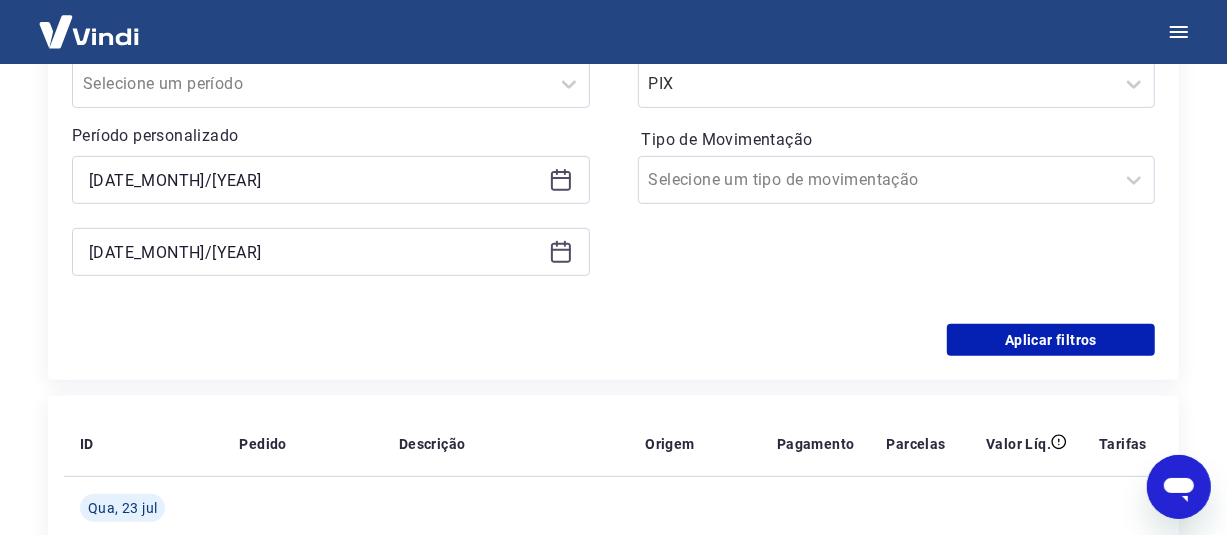 scroll, scrollTop: 400, scrollLeft: 0, axis: vertical 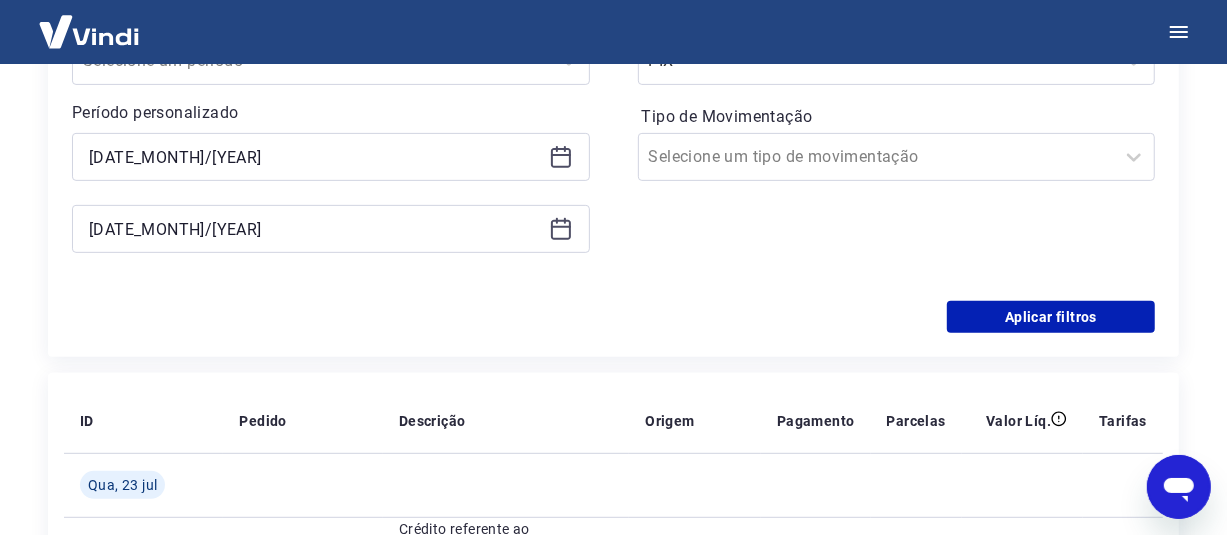 click 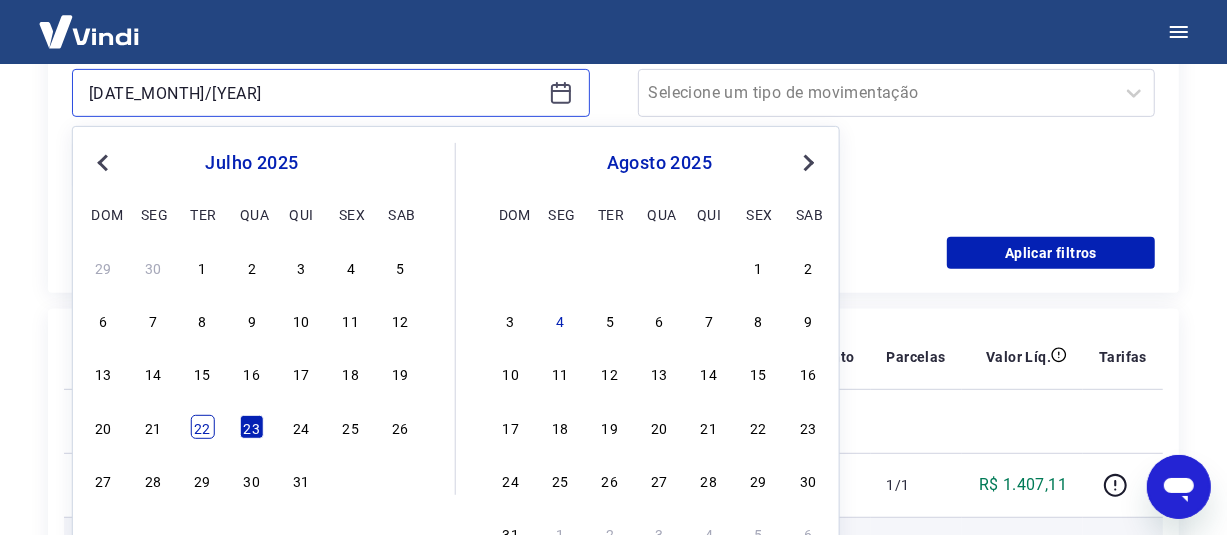 scroll, scrollTop: 500, scrollLeft: 0, axis: vertical 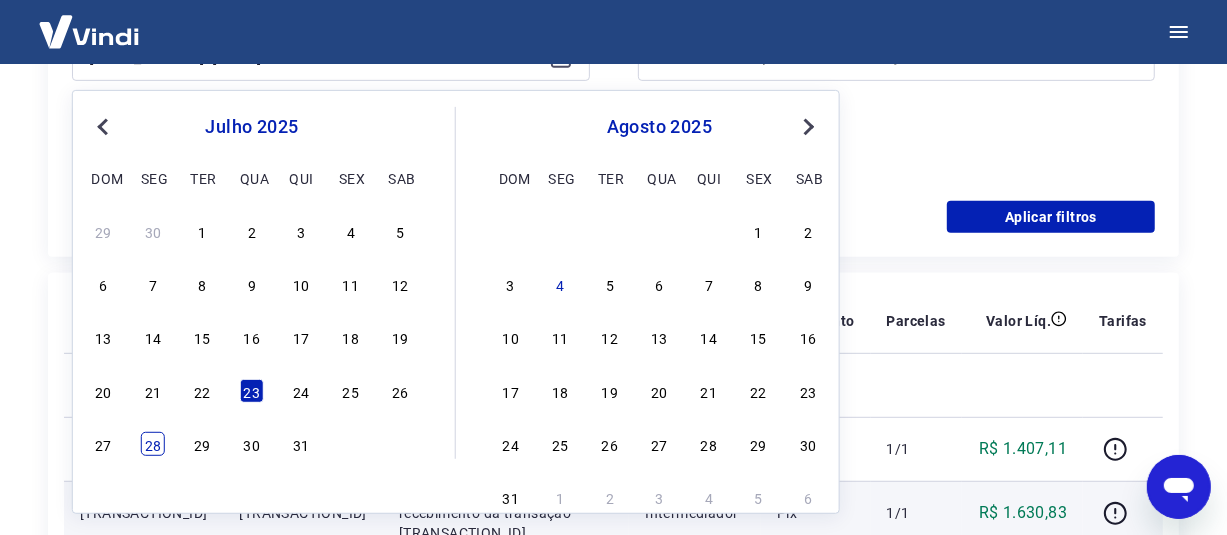click on "28" at bounding box center [153, 444] 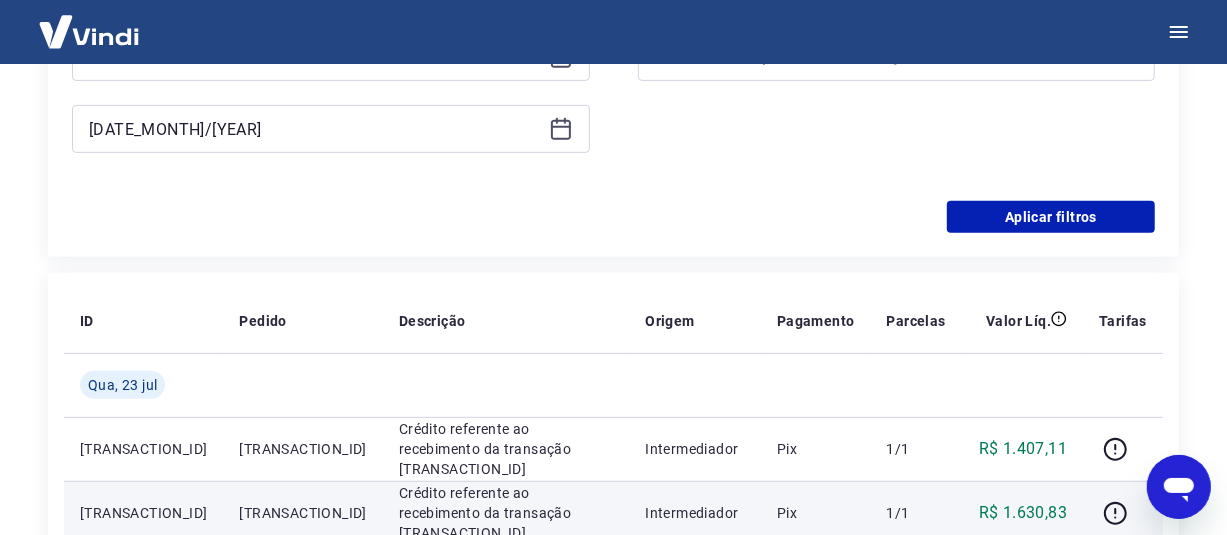 click 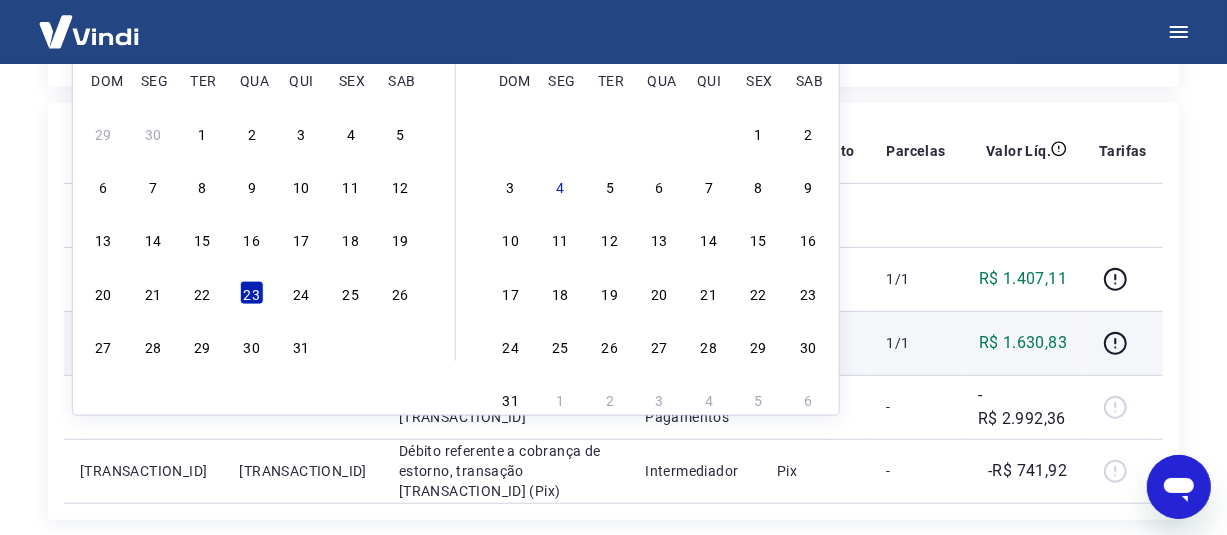 scroll, scrollTop: 700, scrollLeft: 0, axis: vertical 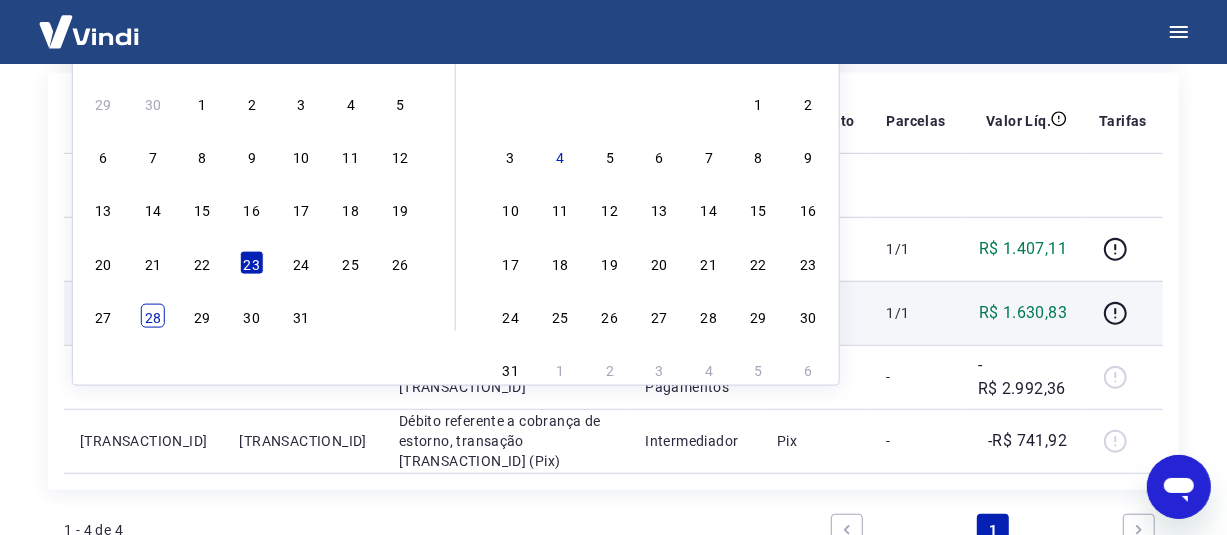click on "28" at bounding box center (153, 316) 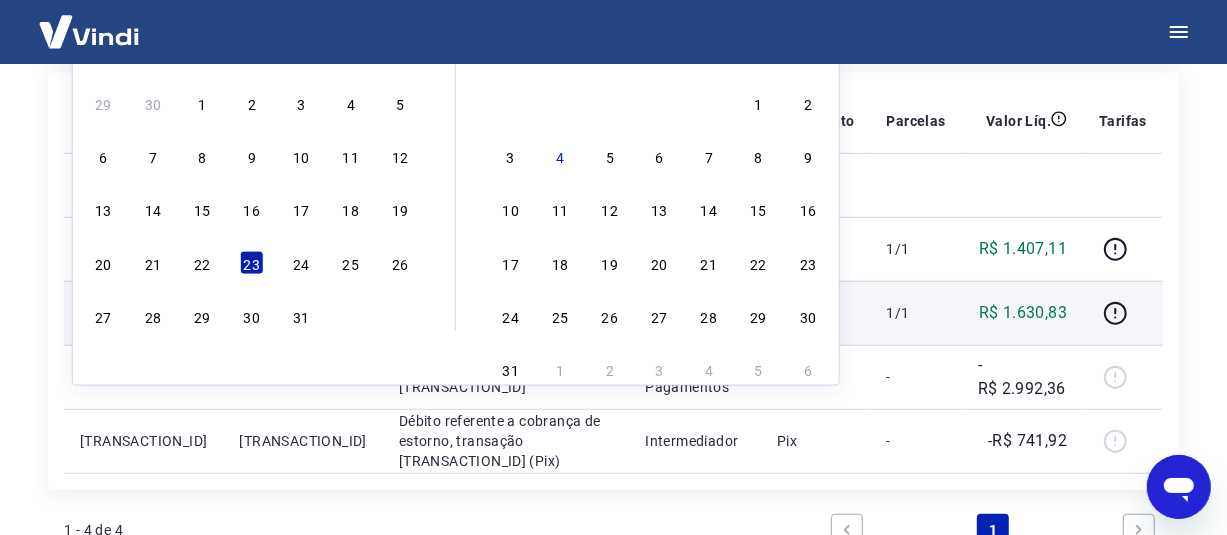 type on "28/07/2025" 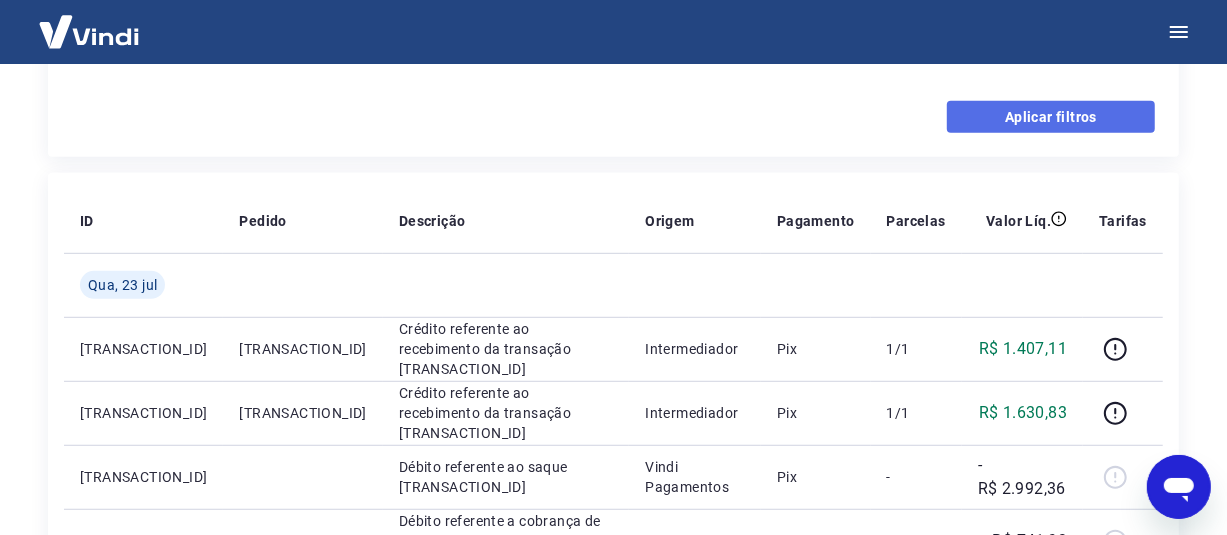 click on "Aplicar filtros" at bounding box center (1051, 117) 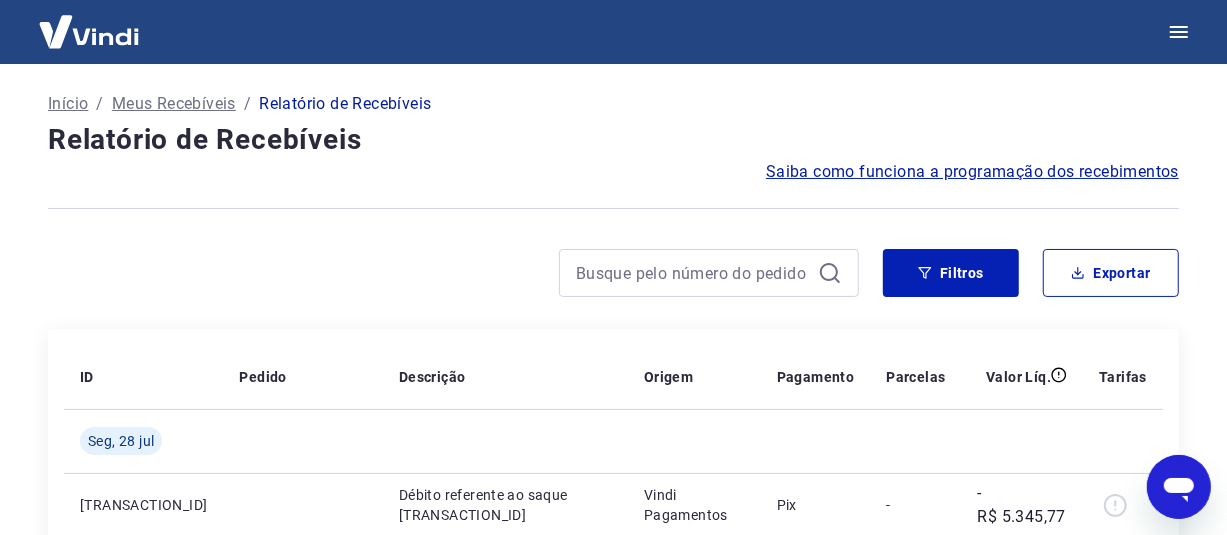 scroll, scrollTop: 0, scrollLeft: 0, axis: both 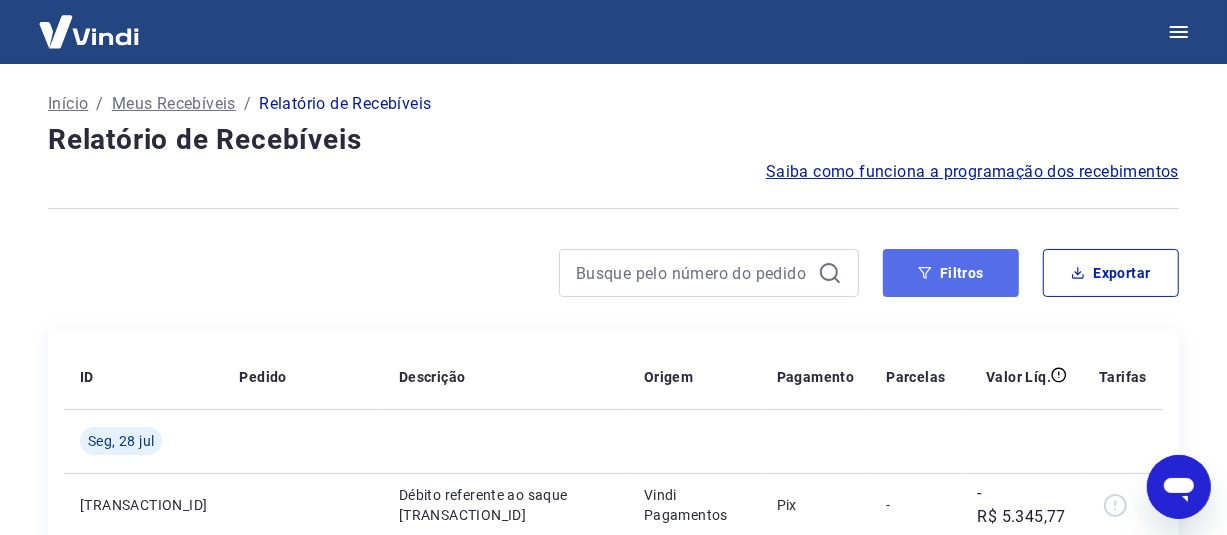 click on "Filtros" at bounding box center [951, 273] 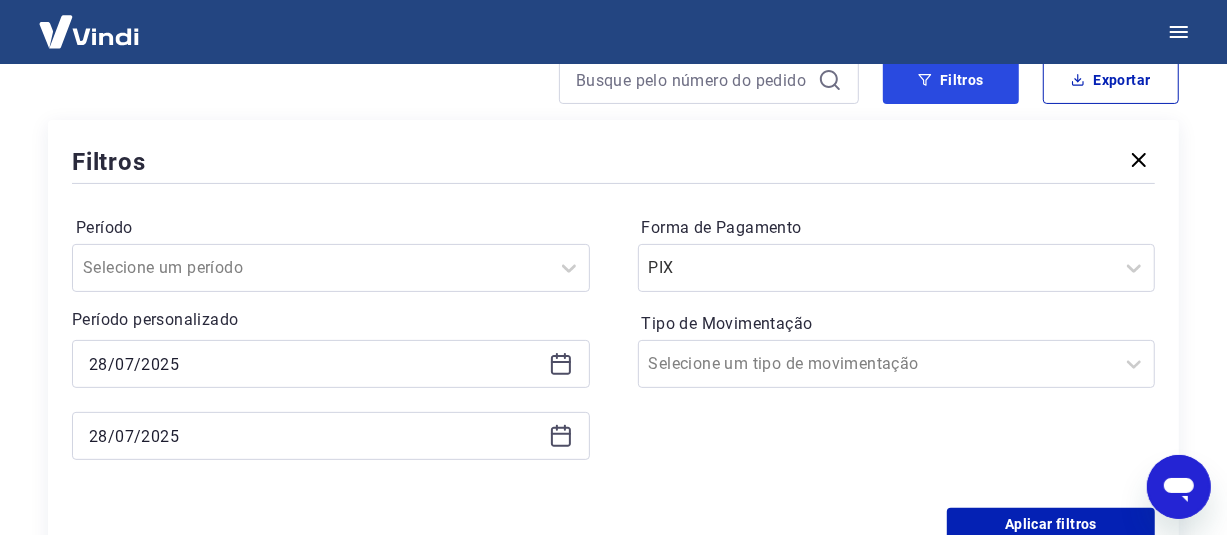 scroll, scrollTop: 200, scrollLeft: 0, axis: vertical 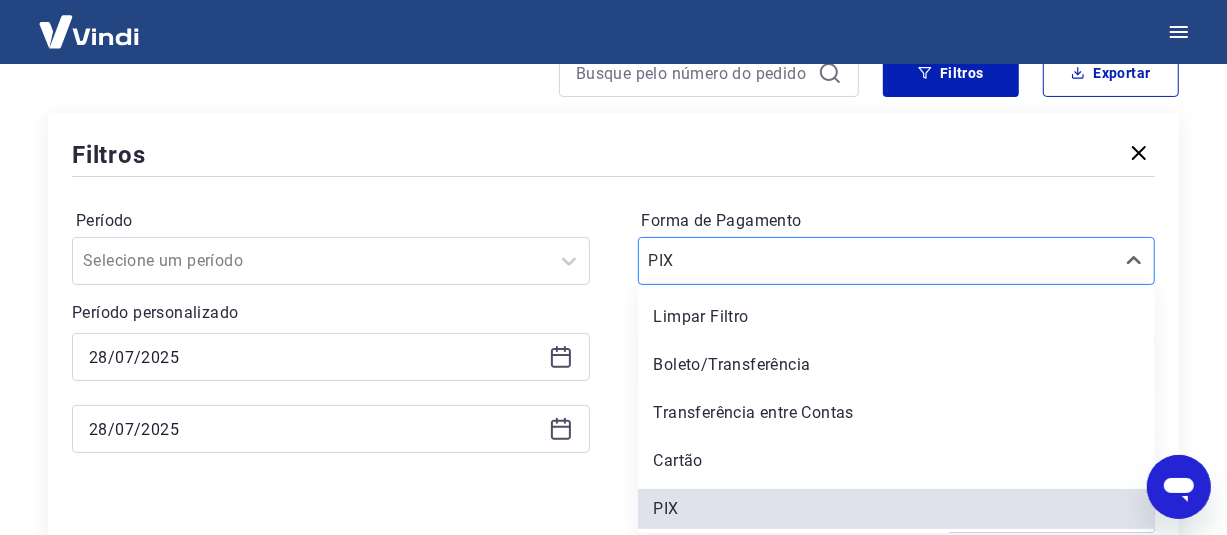 click at bounding box center (877, 261) 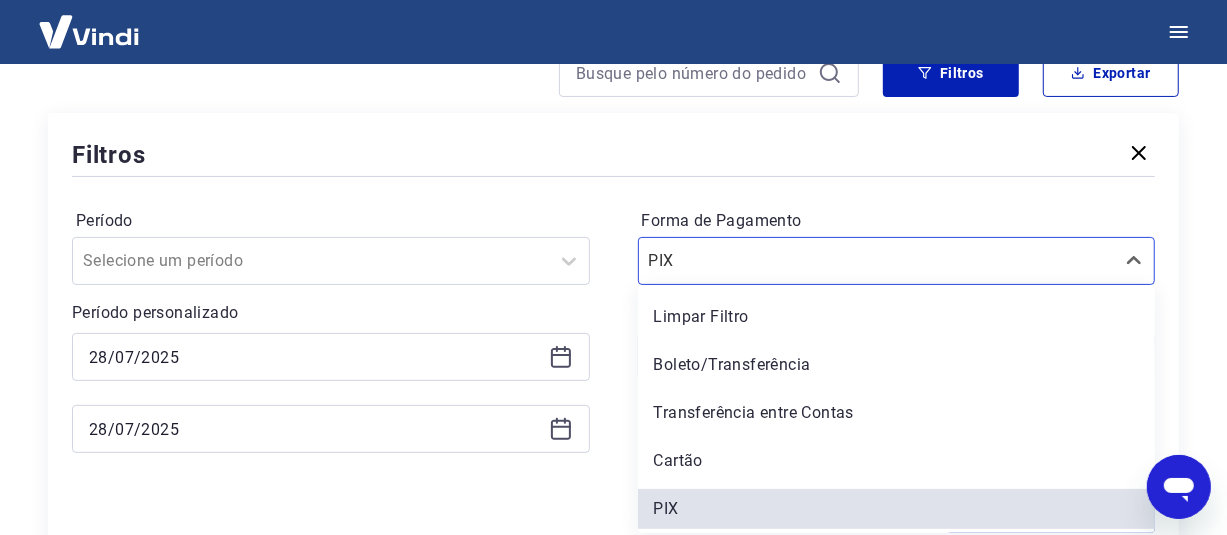 click on "Cartão" at bounding box center [897, 461] 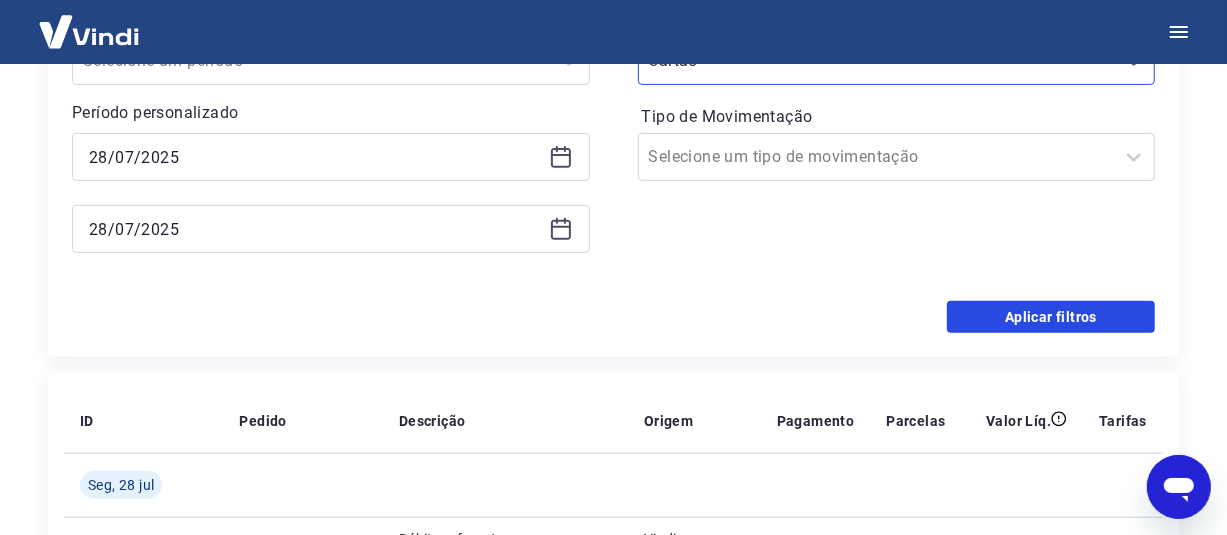 click on "Aplicar filtros" at bounding box center (1051, 317) 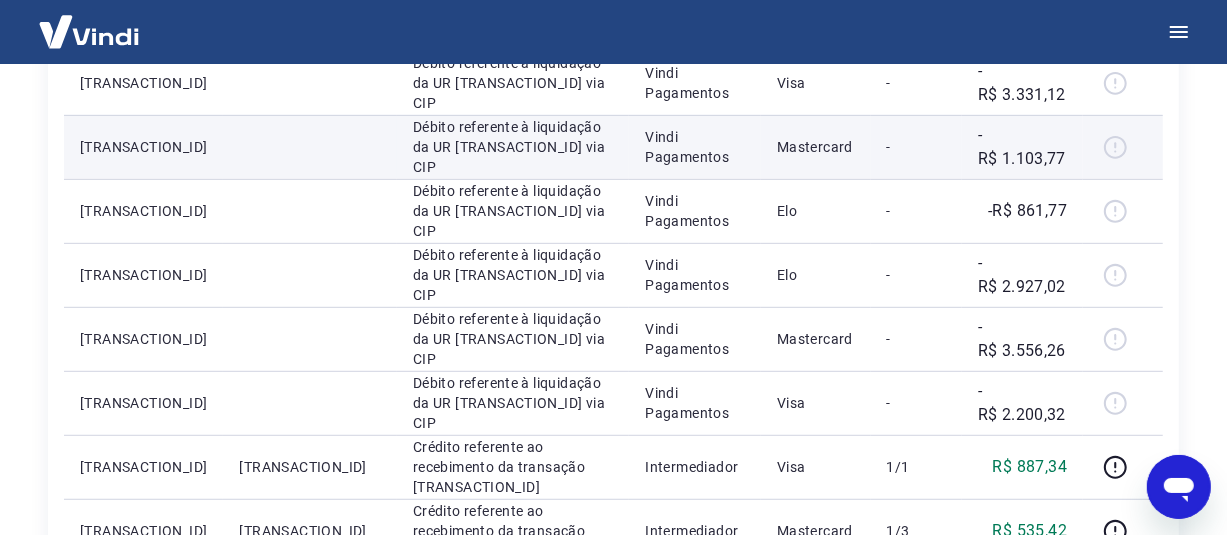 scroll, scrollTop: 600, scrollLeft: 0, axis: vertical 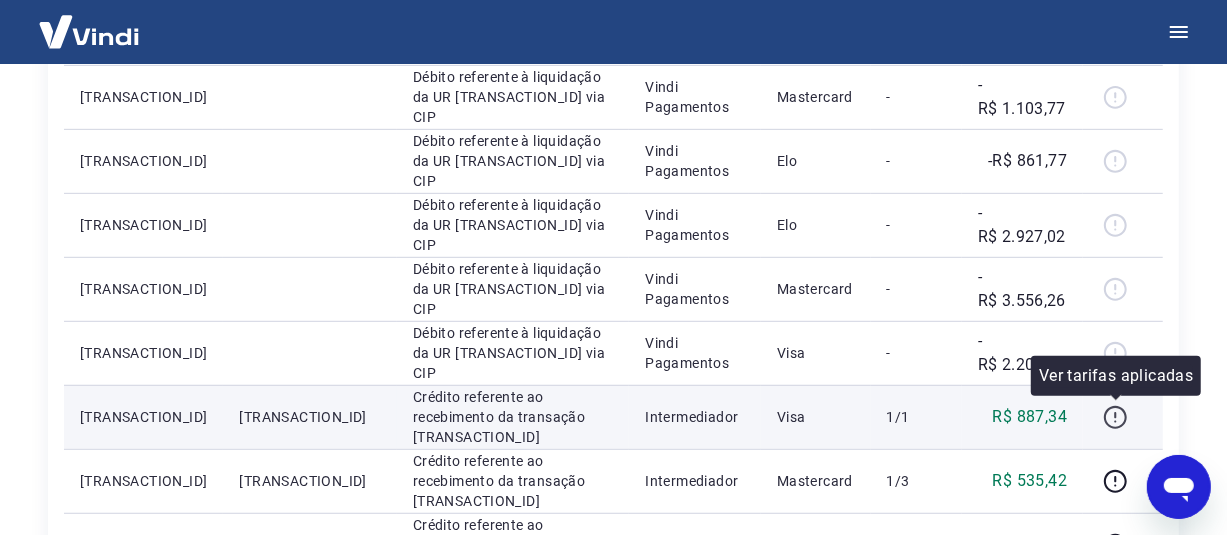 click 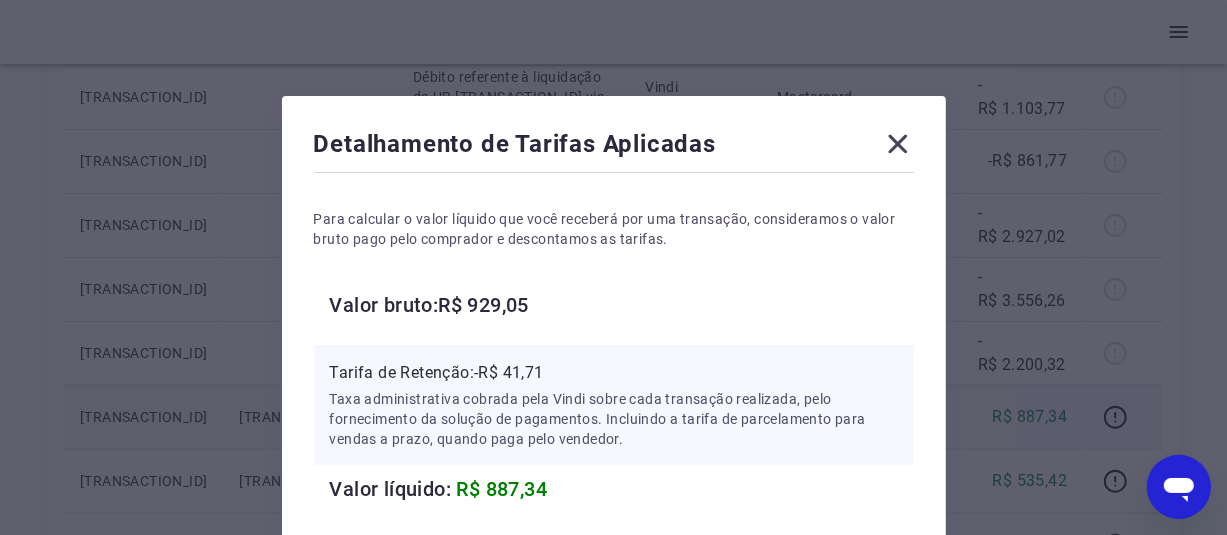 click 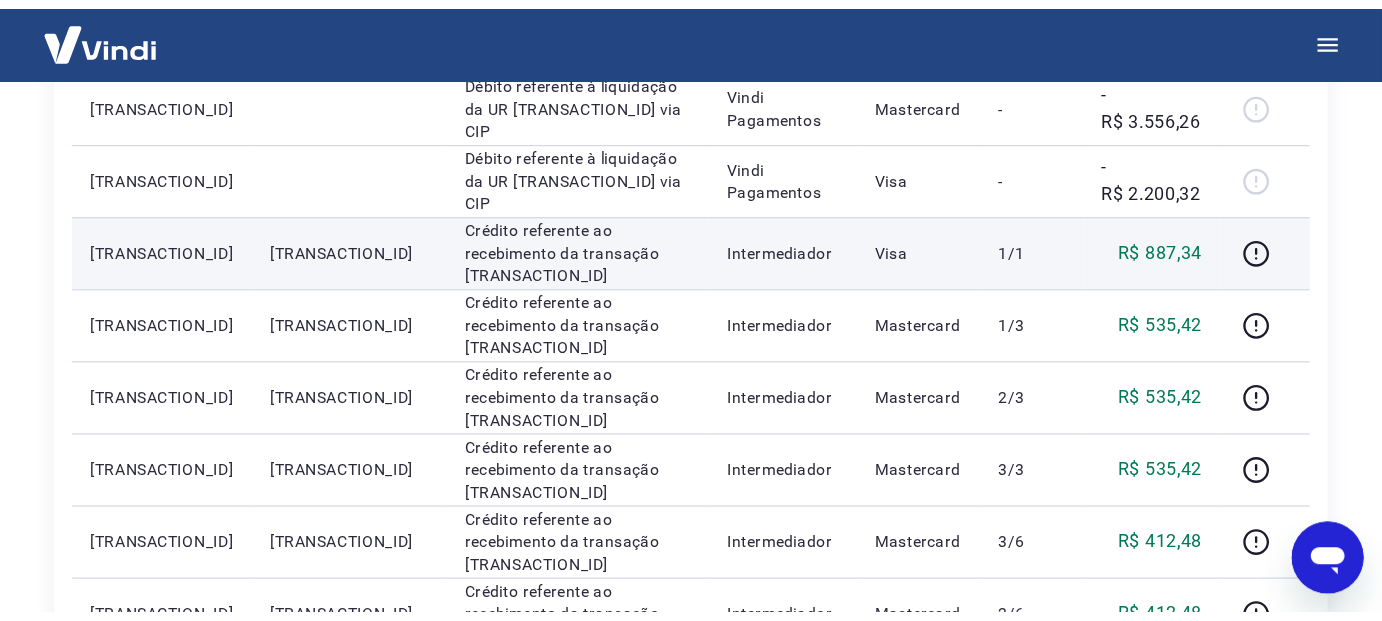 scroll, scrollTop: 1113, scrollLeft: 0, axis: vertical 